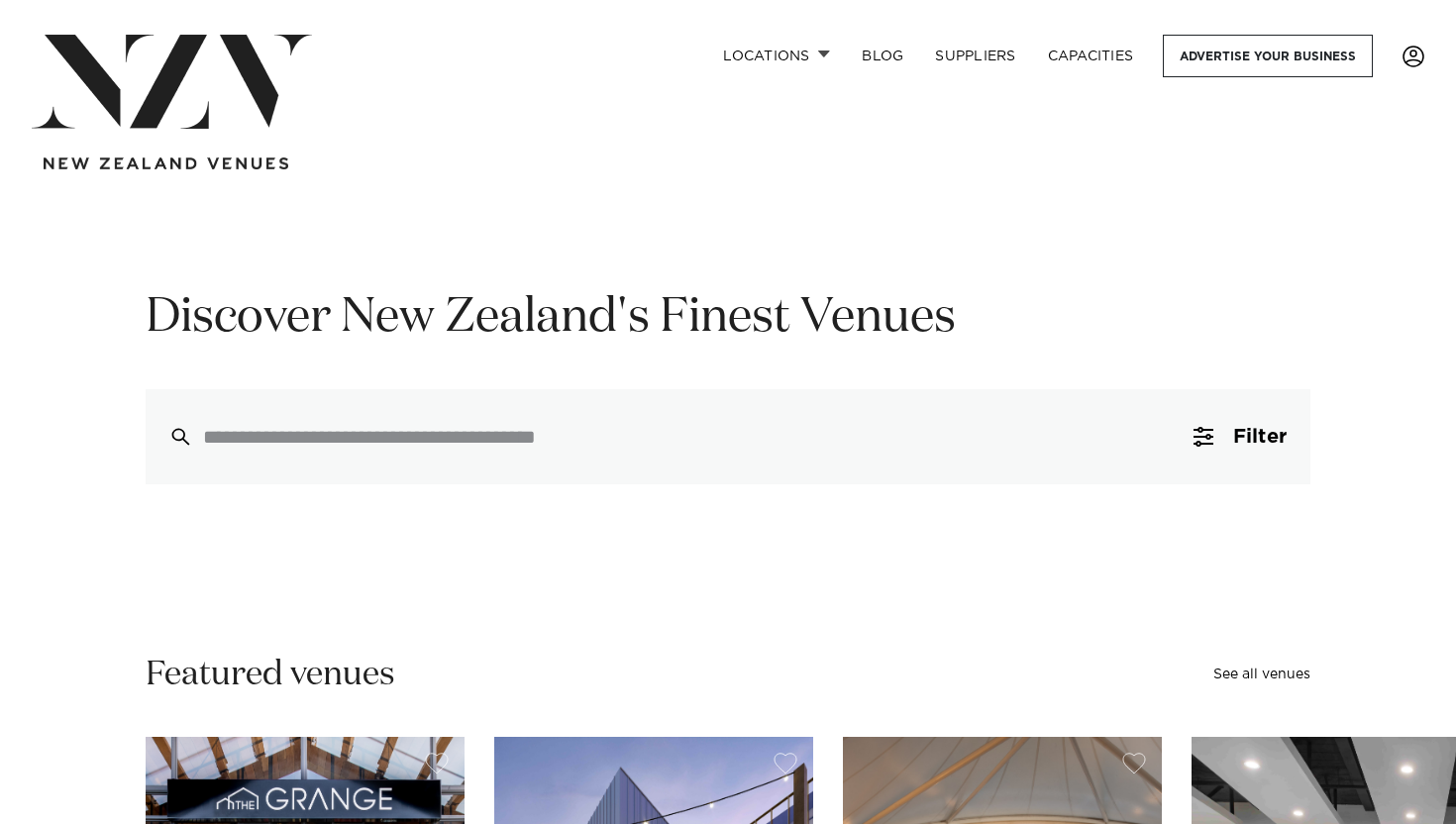 scroll, scrollTop: 0, scrollLeft: 0, axis: both 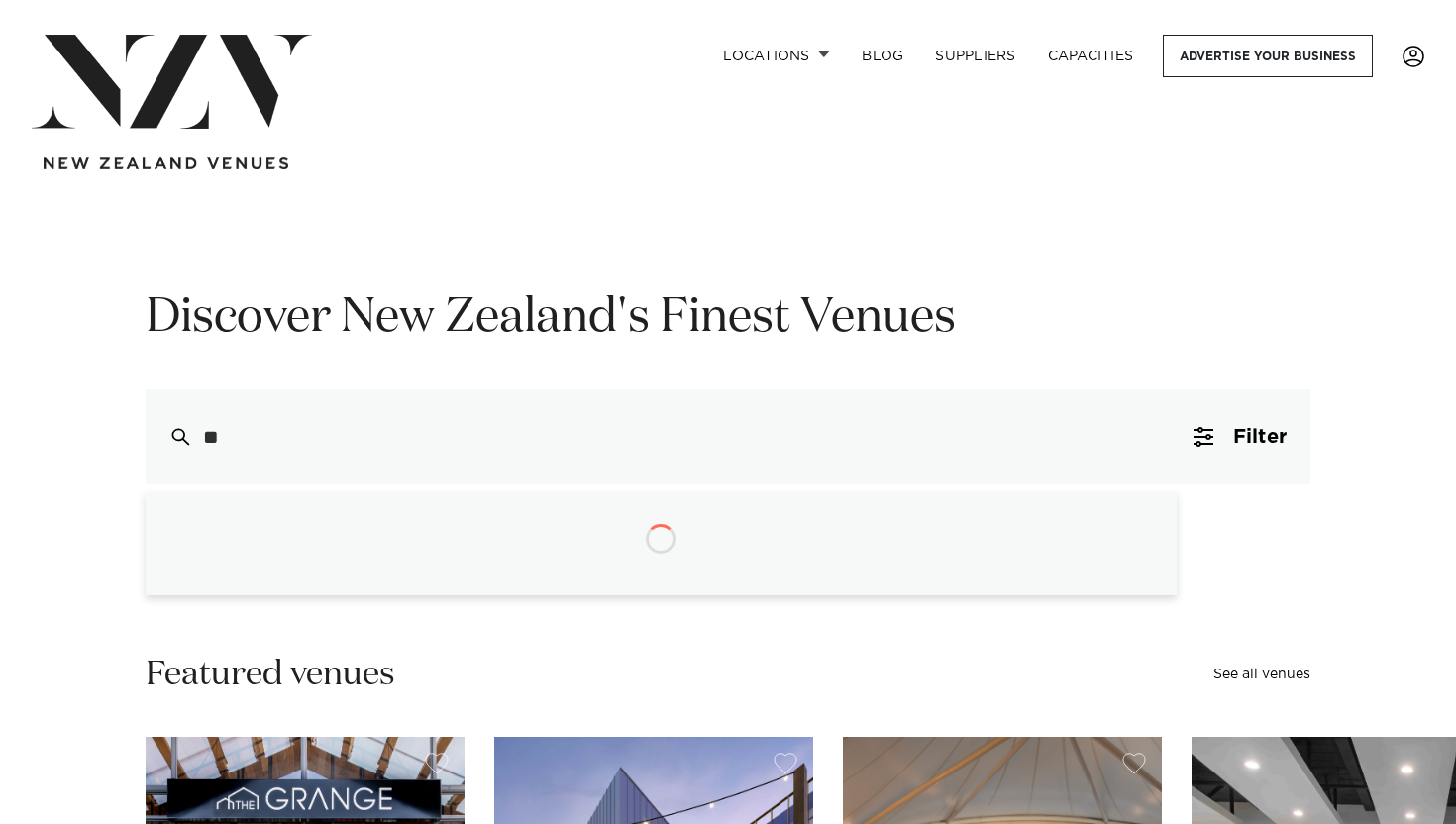 type on "*" 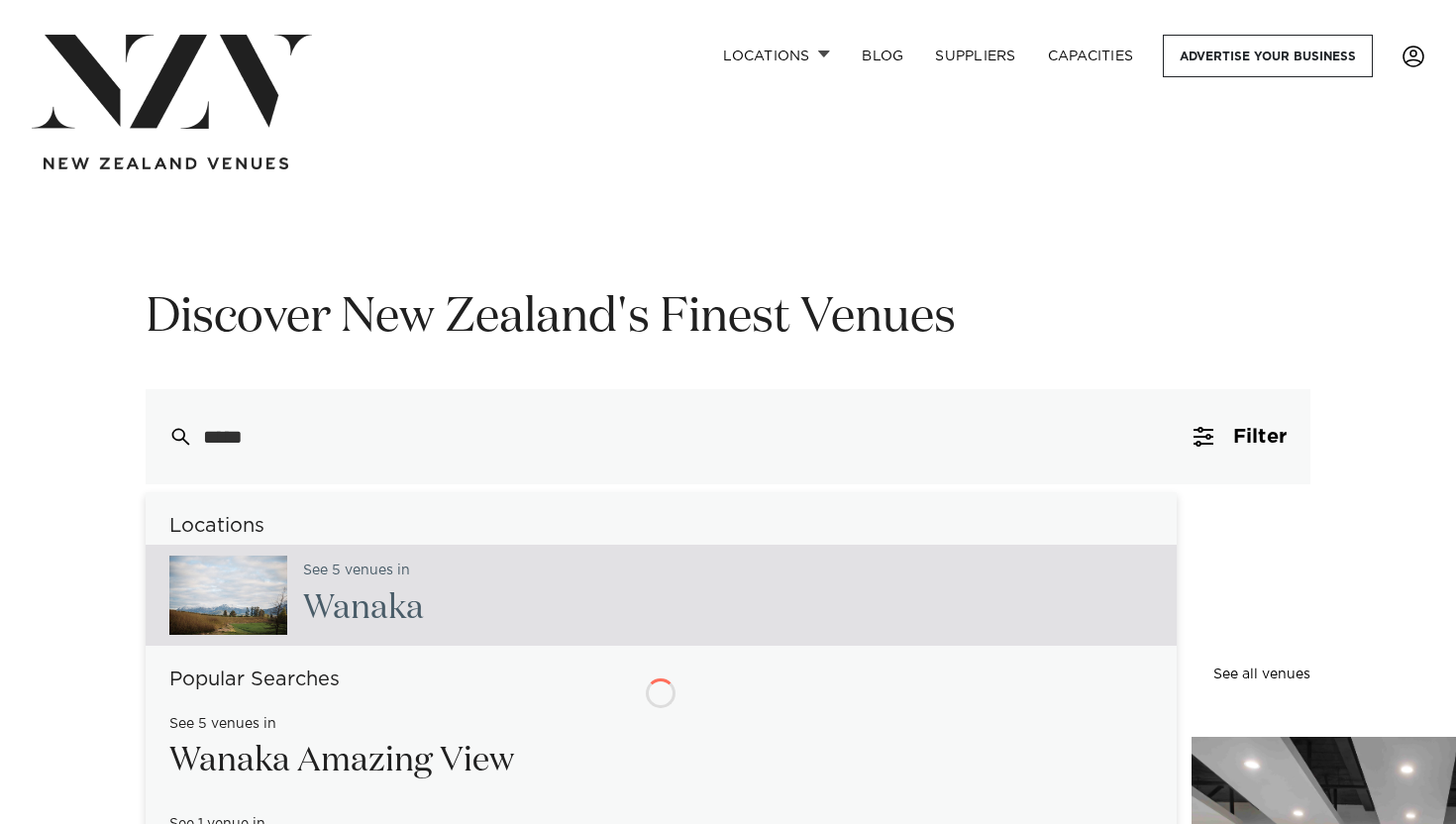 type on "******" 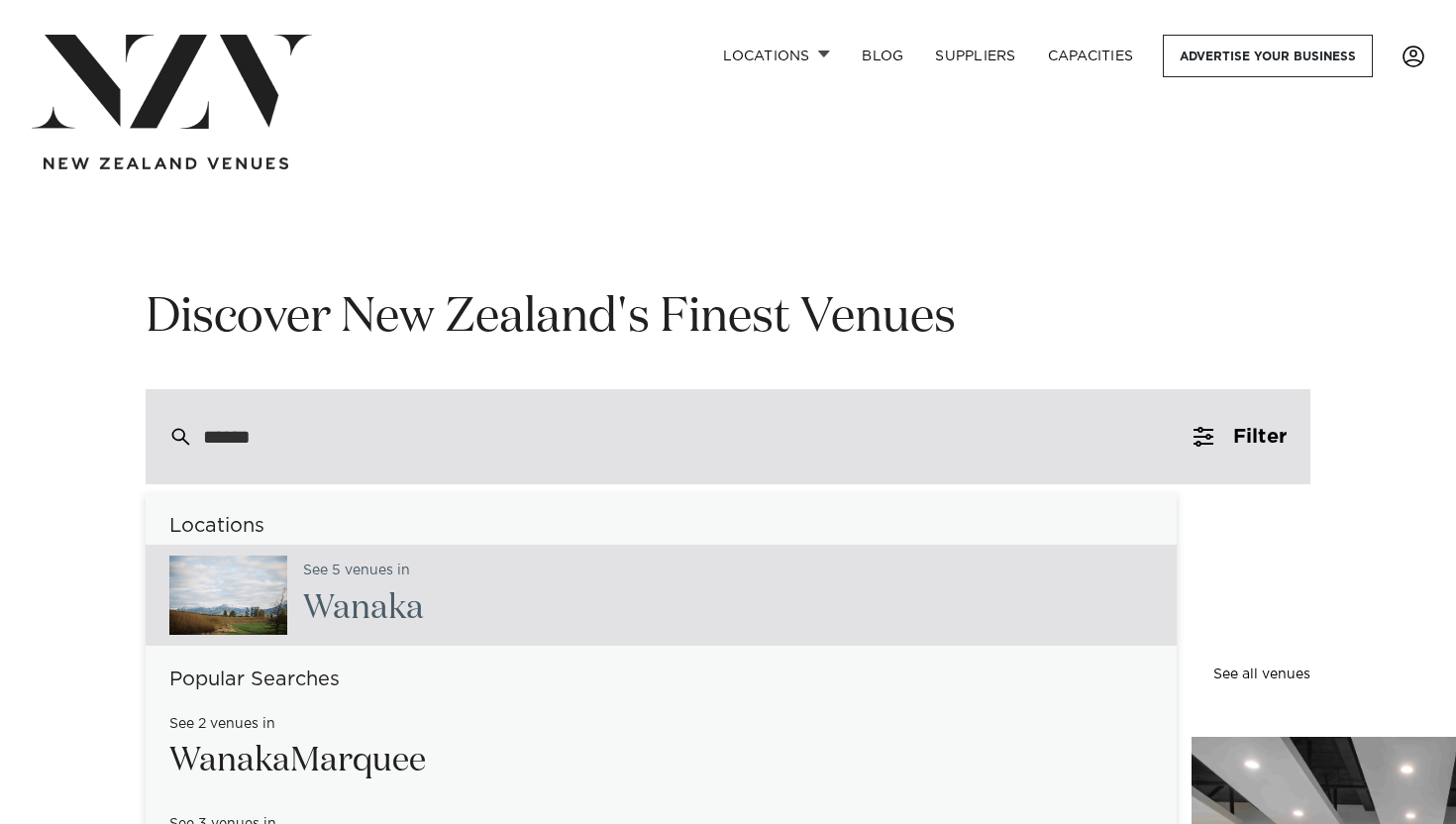 click on "See 5 venues in
Wanaka" at bounding box center [661, 595] 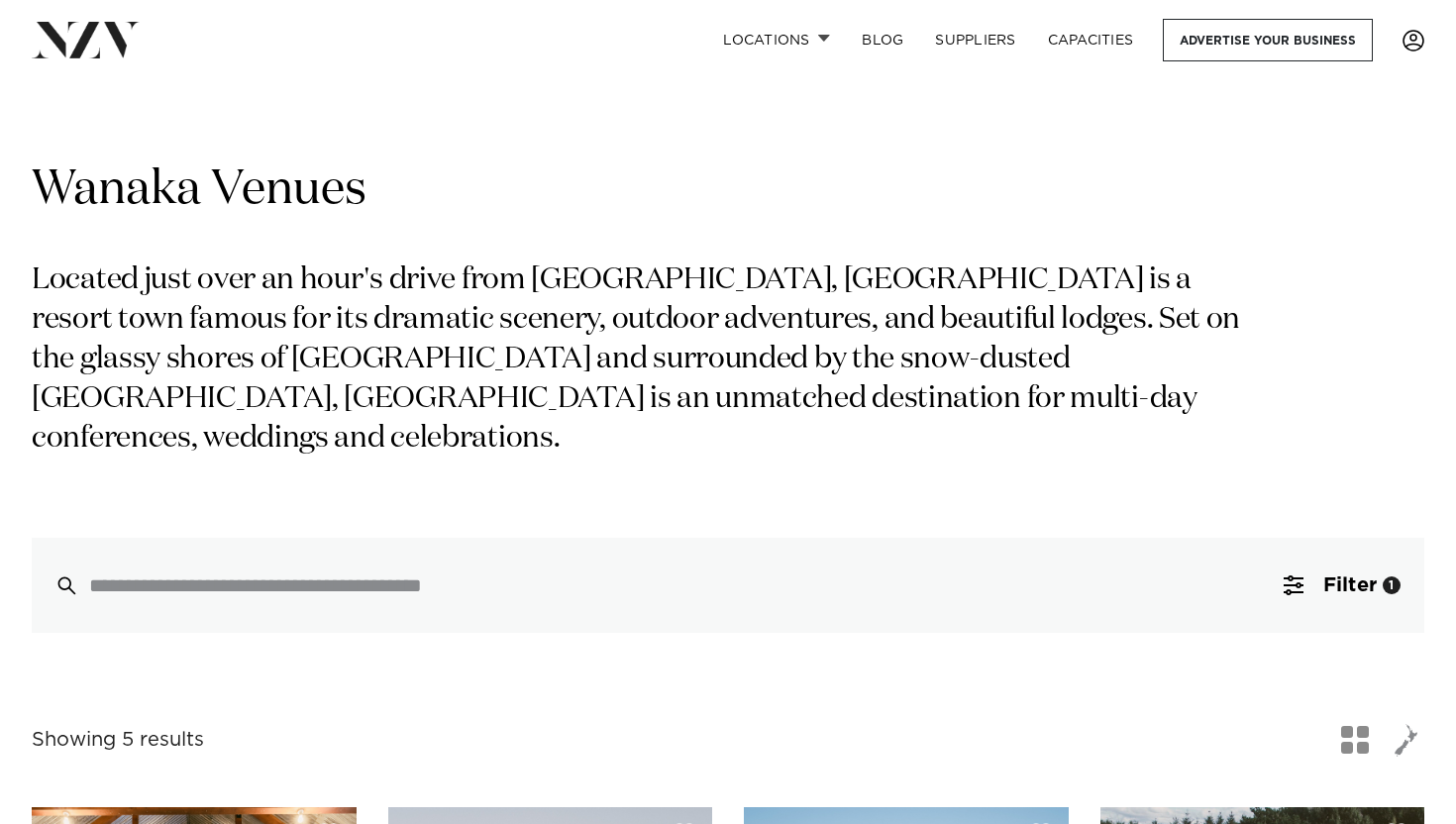 scroll, scrollTop: 0, scrollLeft: 0, axis: both 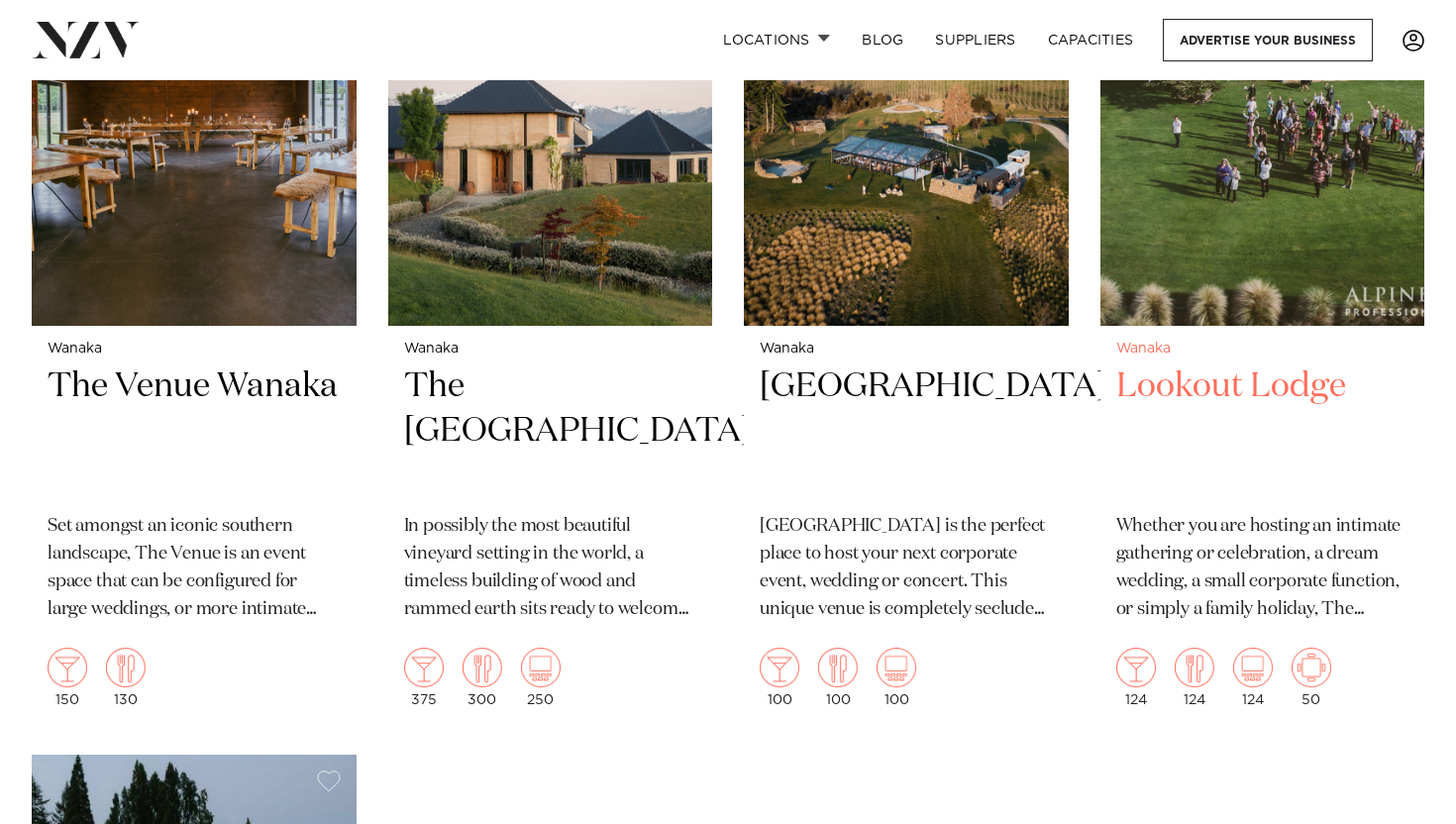 click on "Lookout Lodge" at bounding box center [1263, 431] 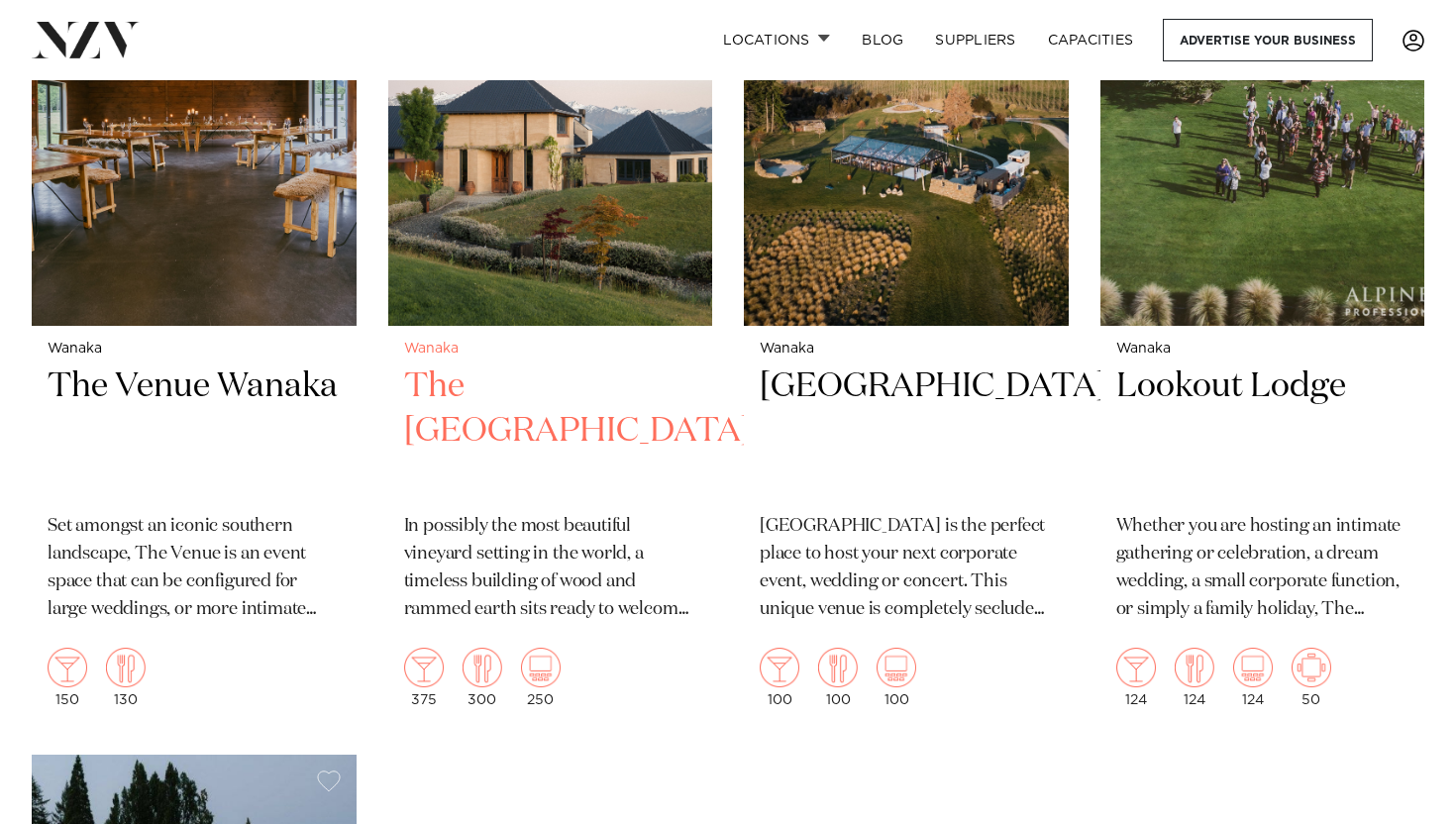 click on "The Rippon Hall" at bounding box center [551, 431] 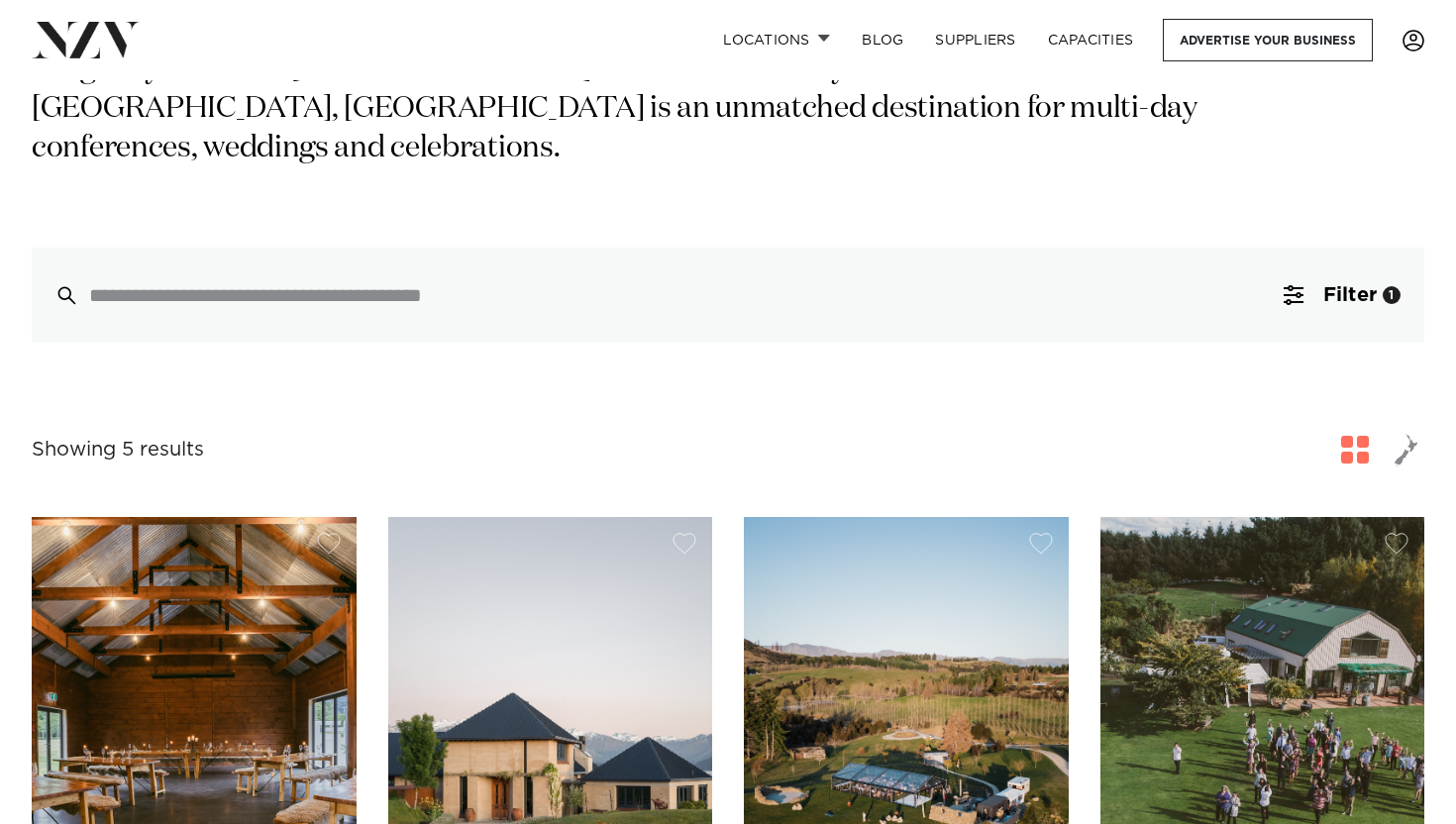 scroll, scrollTop: 0, scrollLeft: 0, axis: both 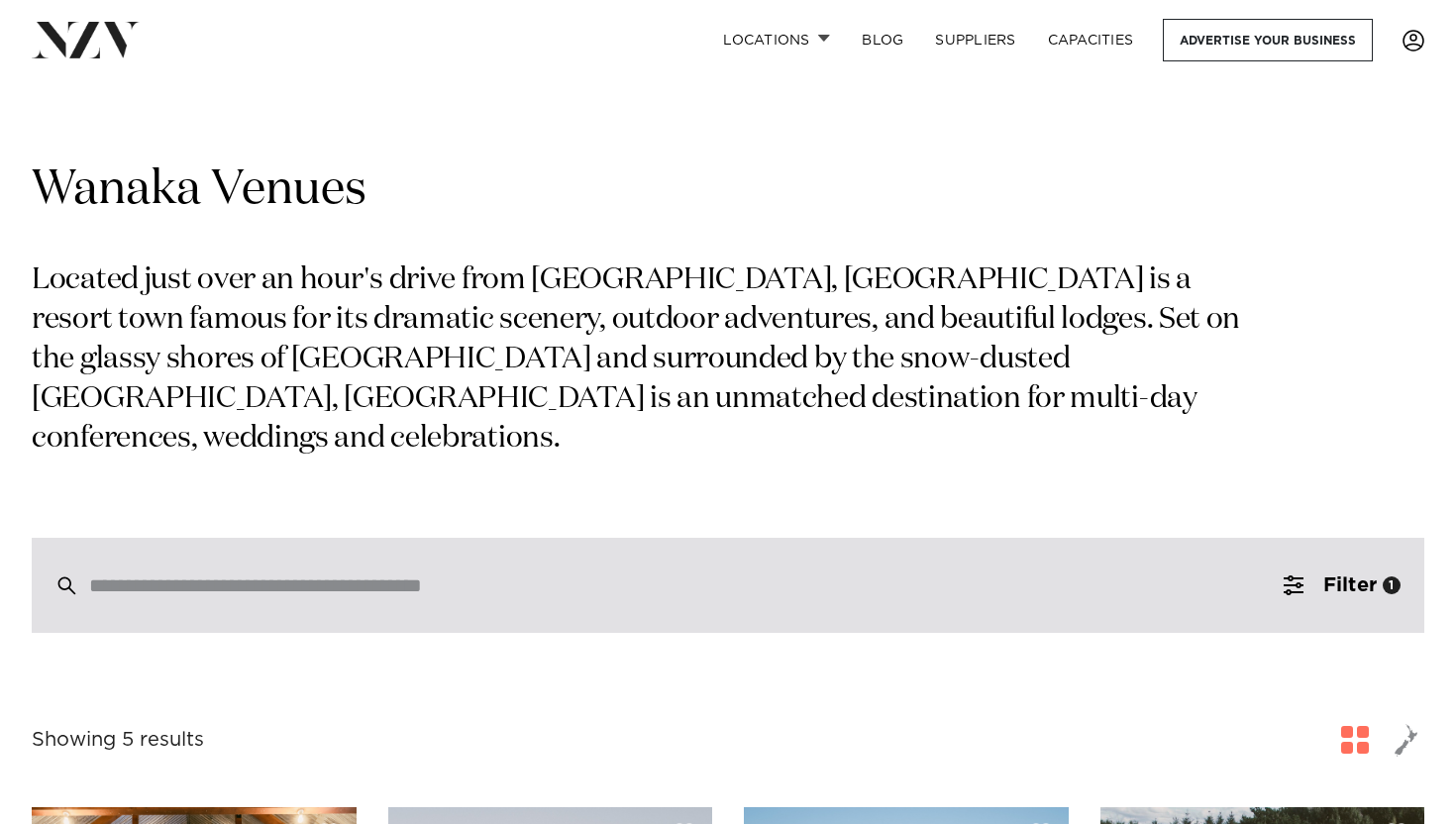 click at bounding box center (728, 585) 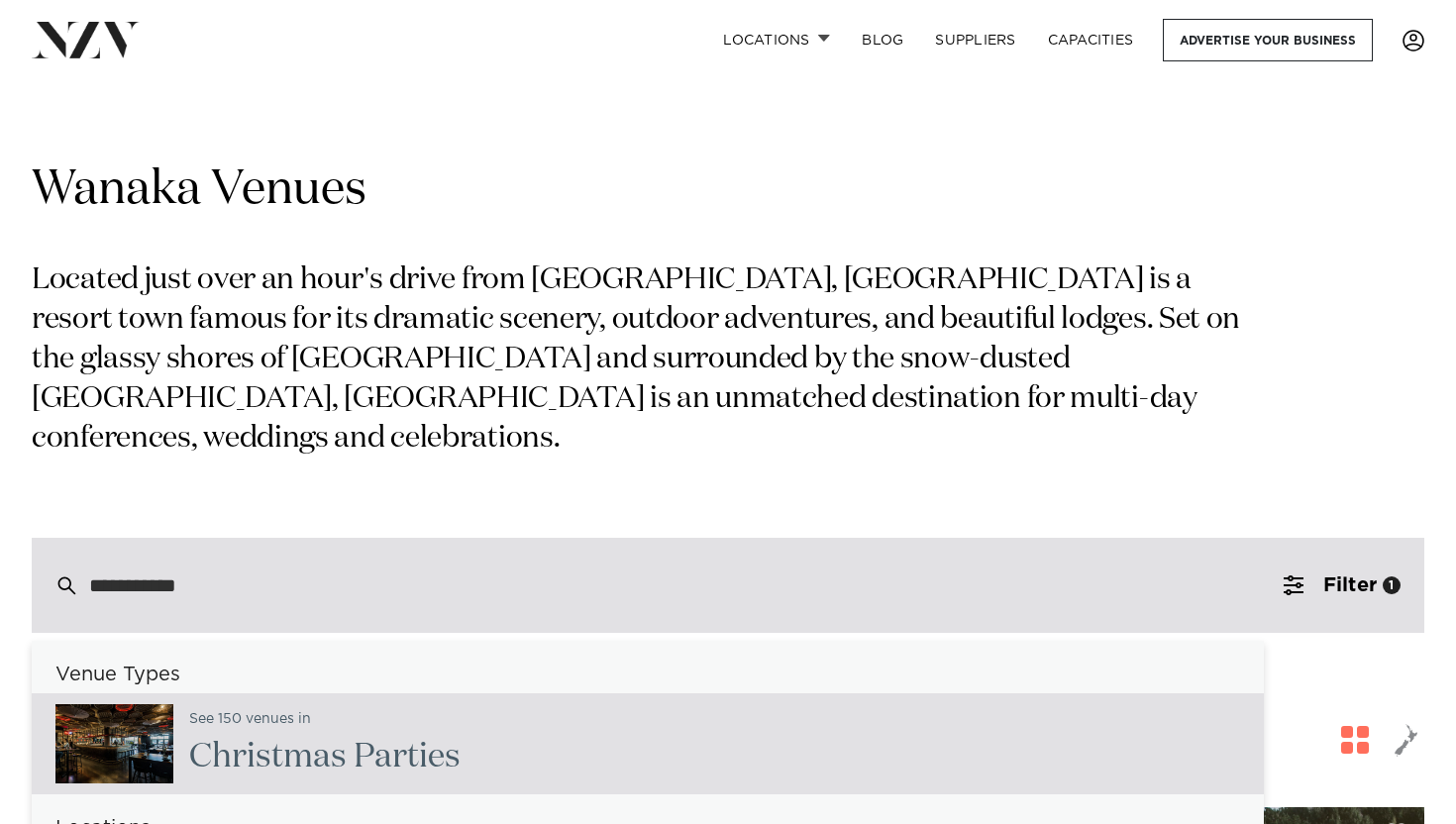 type on "**********" 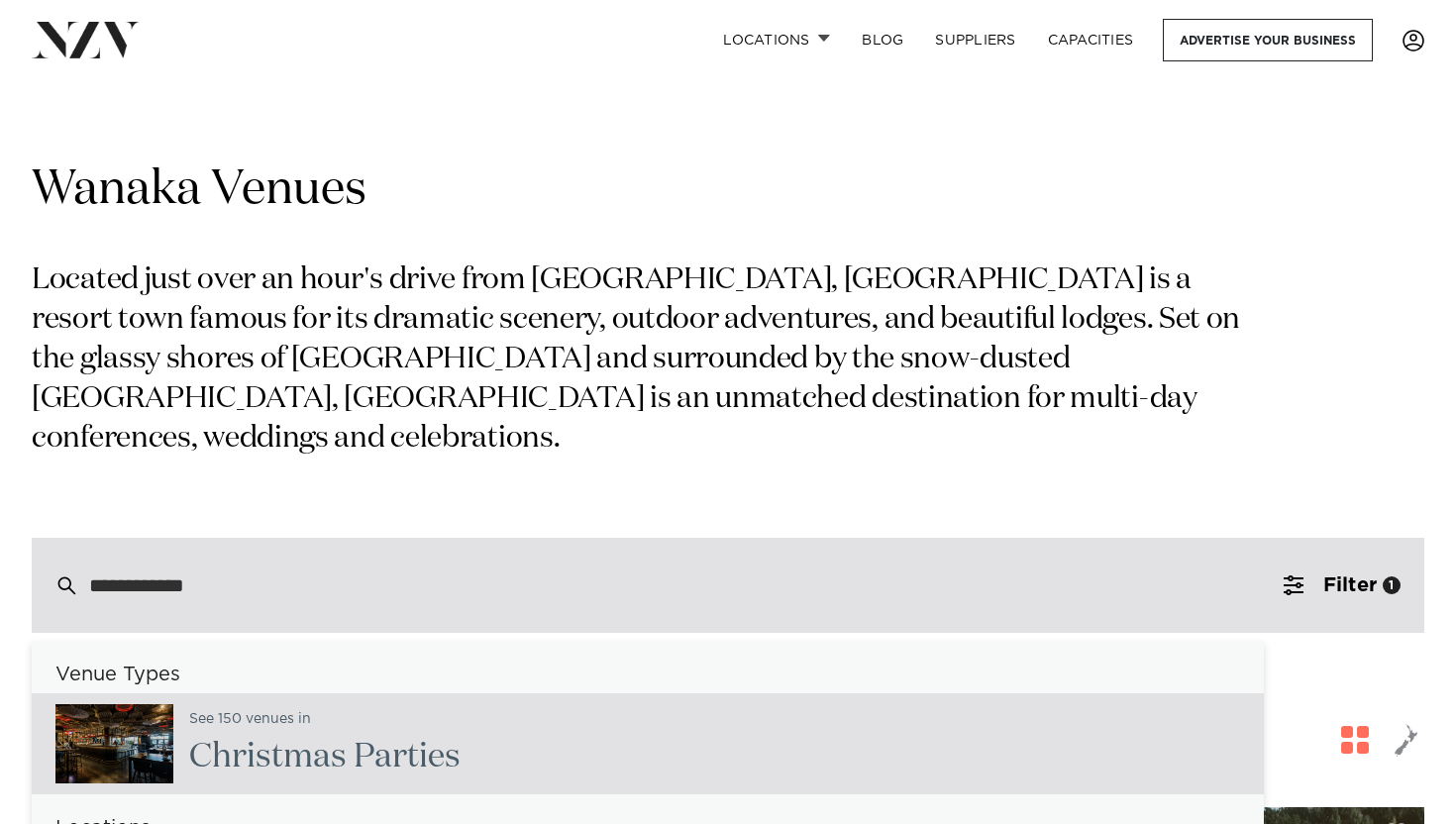 type on "**********" 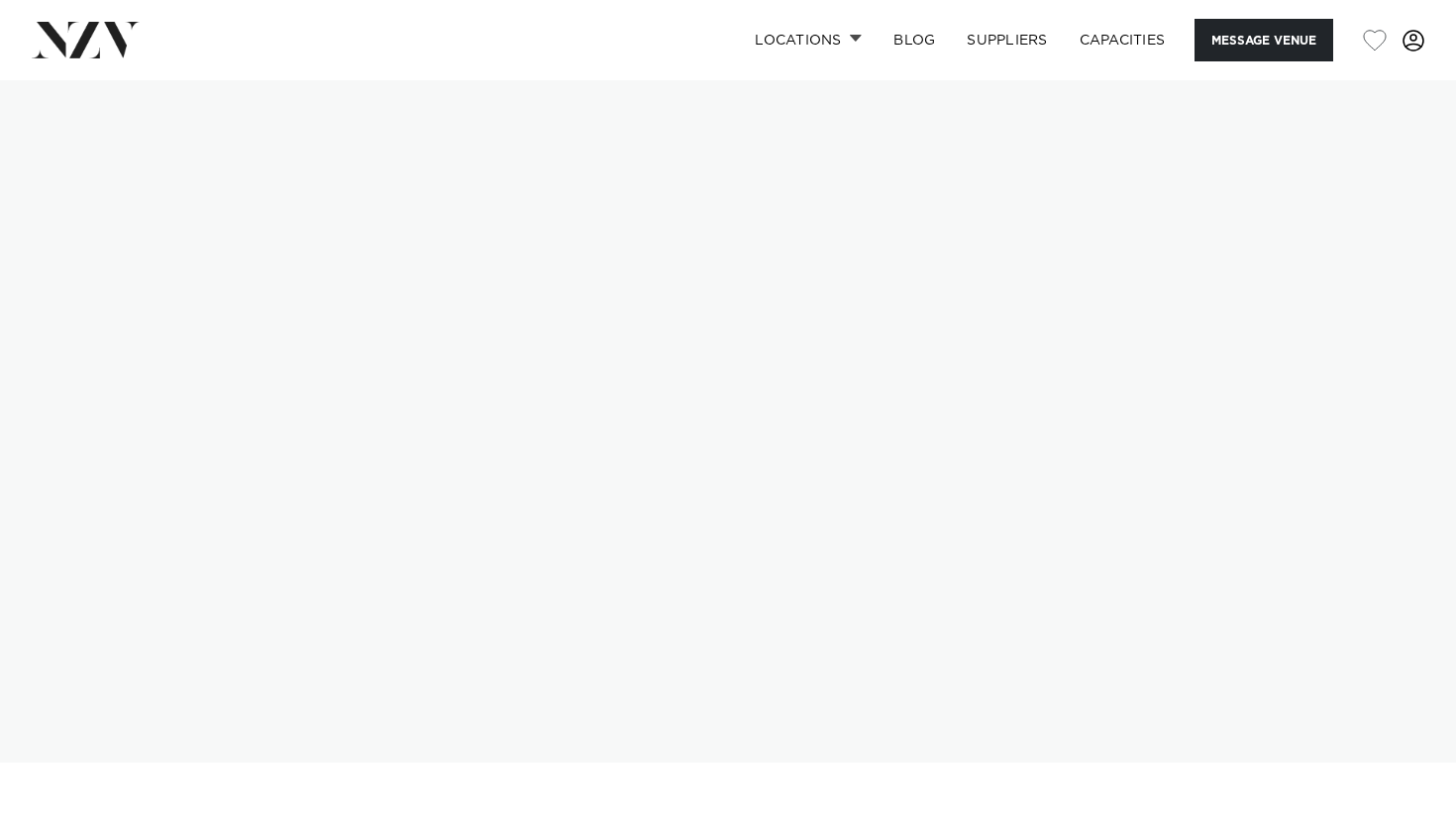 scroll, scrollTop: 0, scrollLeft: 0, axis: both 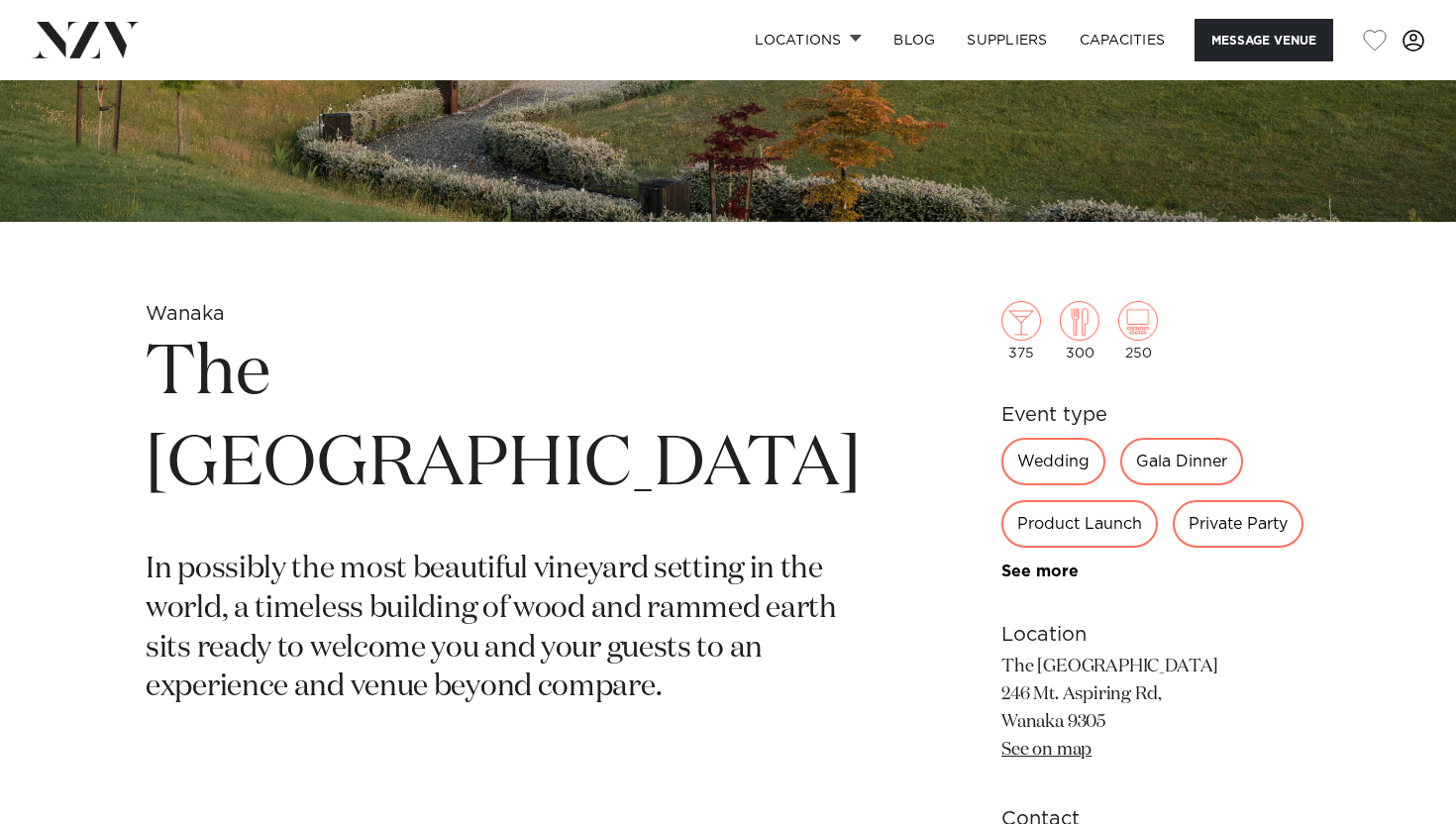click on "Wedding" at bounding box center (1053, 462) 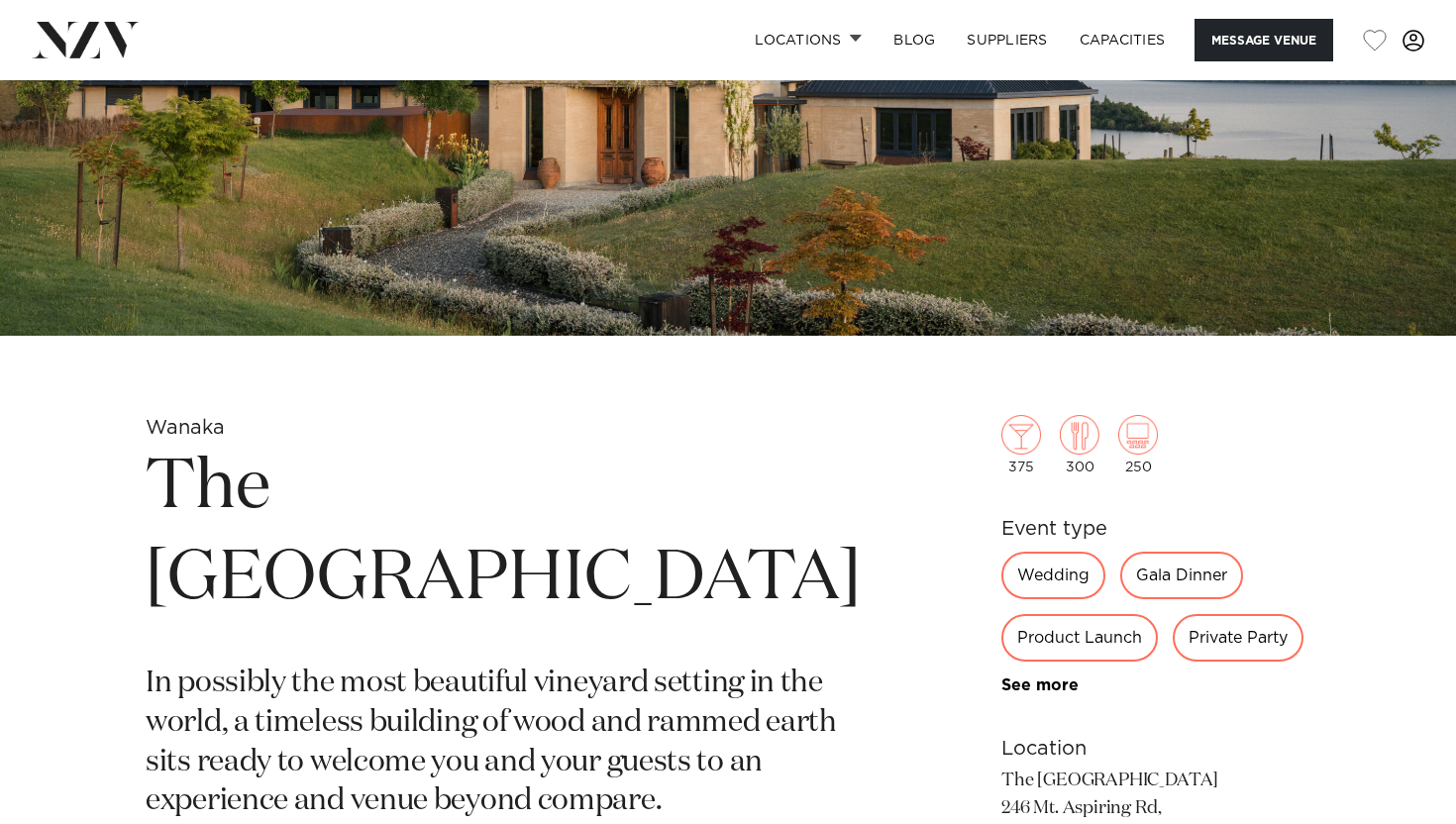 scroll, scrollTop: 435, scrollLeft: 0, axis: vertical 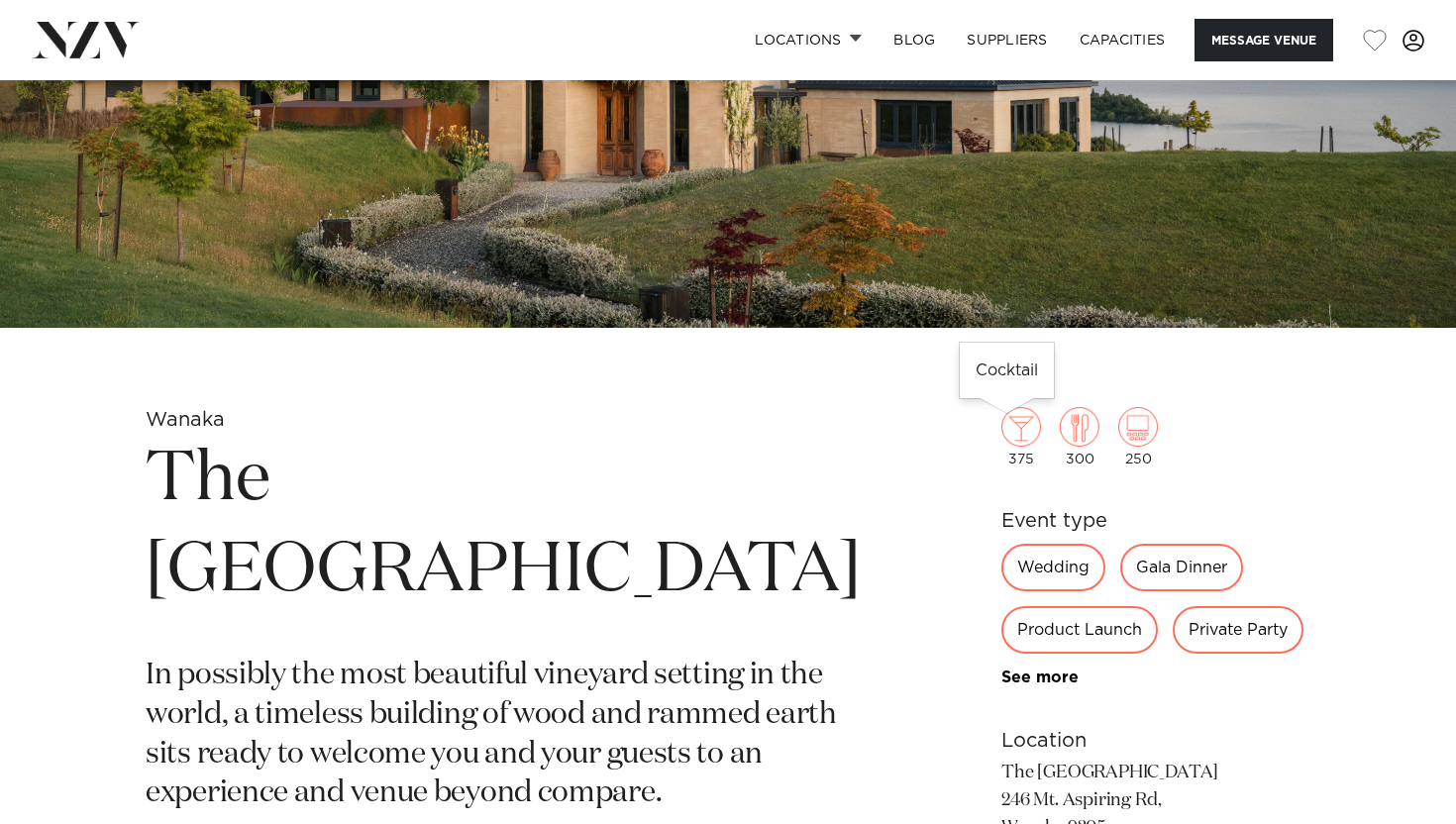 click at bounding box center (1021, 427) 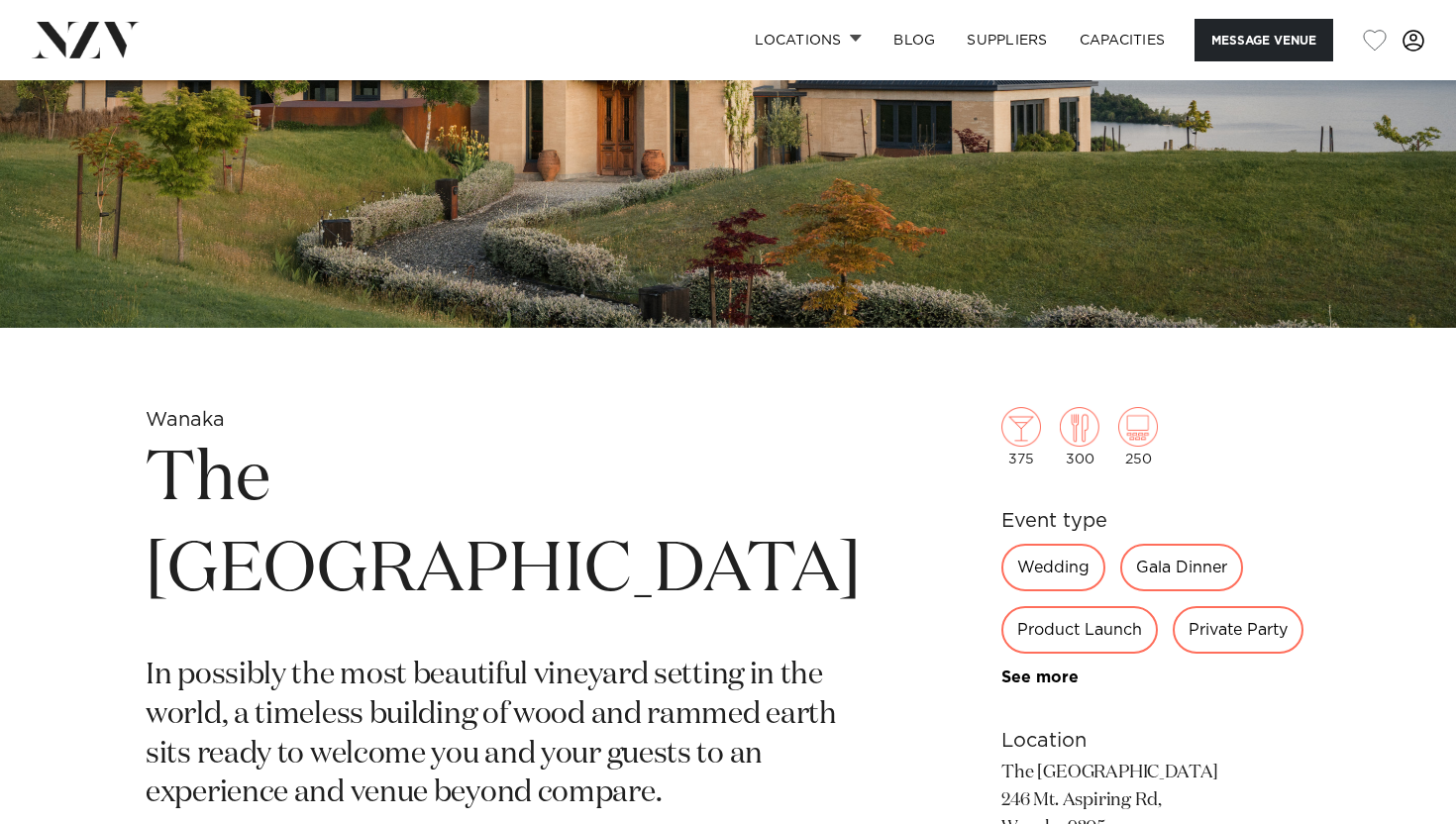 click on "Wanaka
The Rippon Hall
In possibly the most beautiful vineyard setting in the world, a timeless building of wood and rammed earth sits ready to welcome you and your guests to an experience and venue beyond compare.
375
300
250
Event type
Wedding
Gala Dinner
Product Launch
Private Party
Cocktail Function
Awards Night
Conference
Exhibition
Photoshoot" at bounding box center (728, 721) 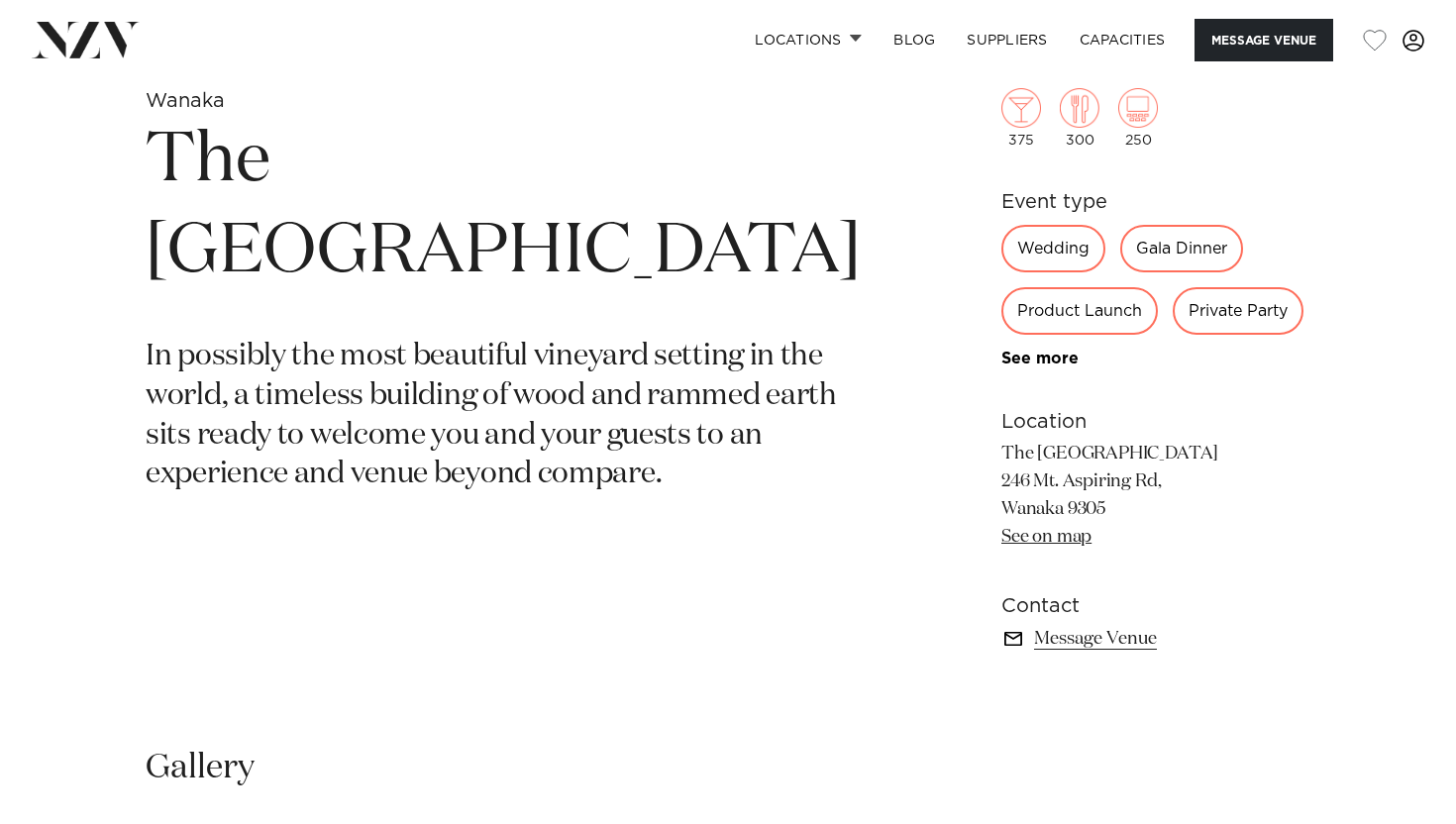 scroll, scrollTop: 546, scrollLeft: 0, axis: vertical 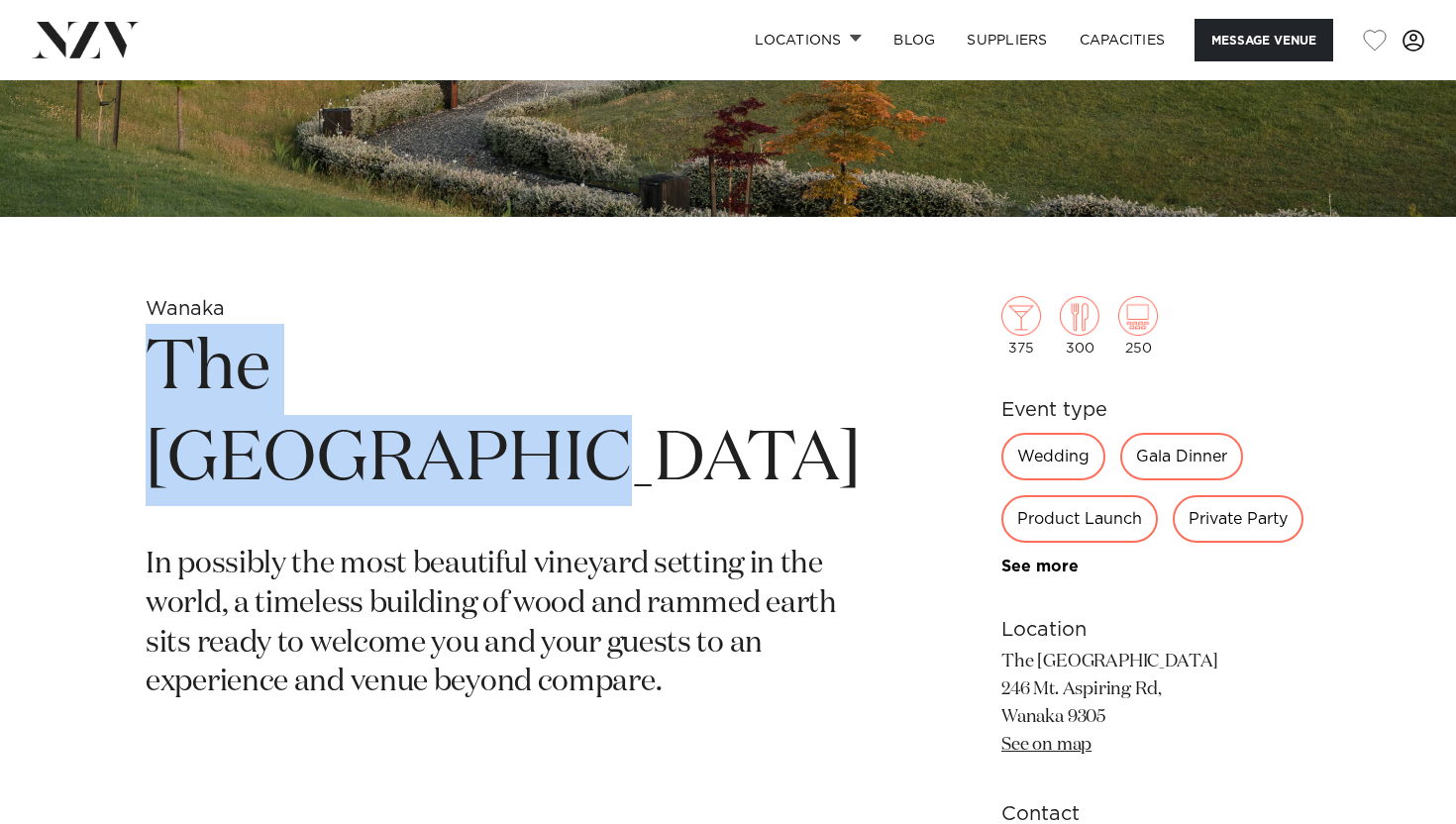 drag, startPoint x: 678, startPoint y: 365, endPoint x: 136, endPoint y: 379, distance: 542.18078 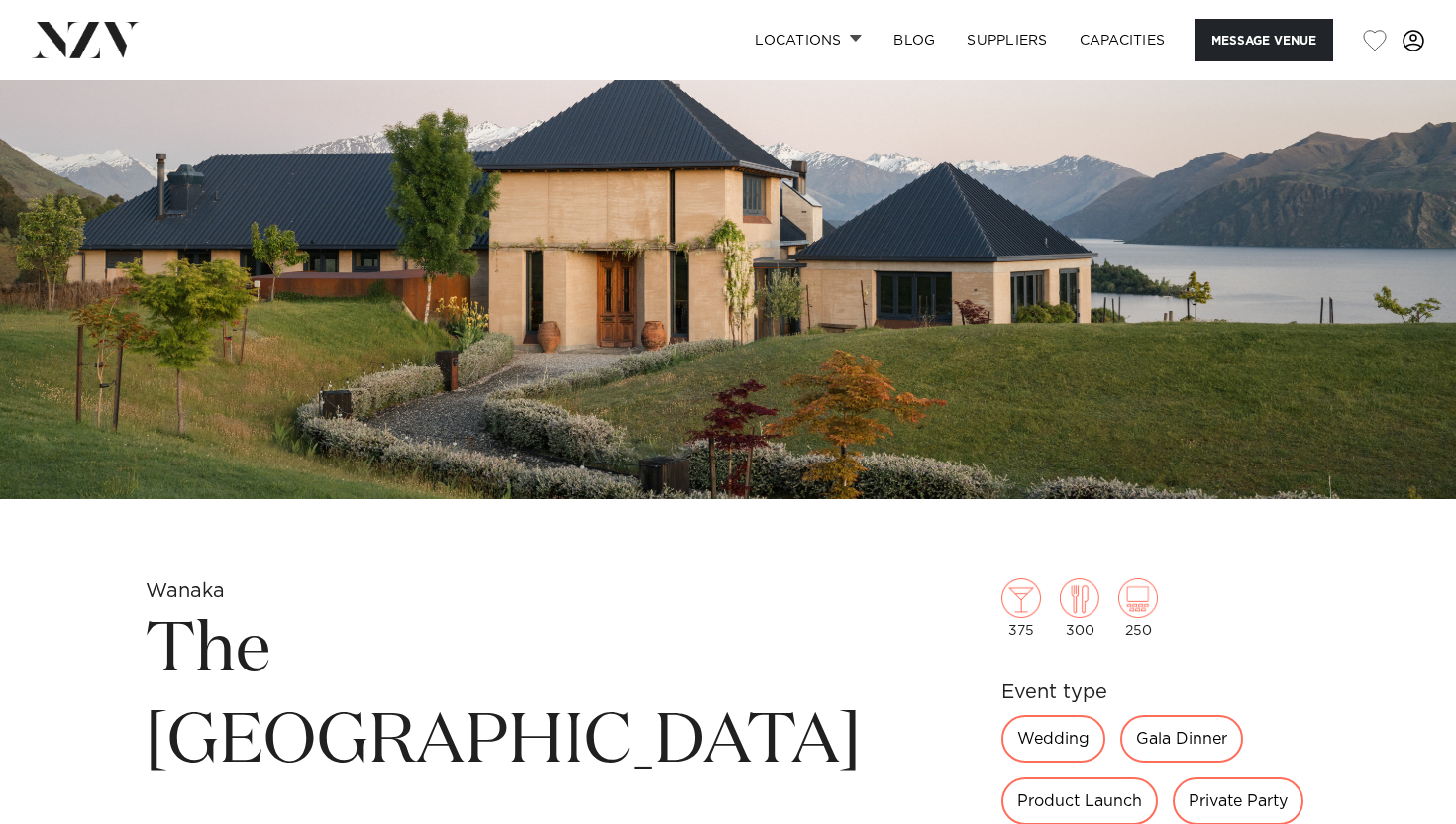 scroll, scrollTop: 0, scrollLeft: 0, axis: both 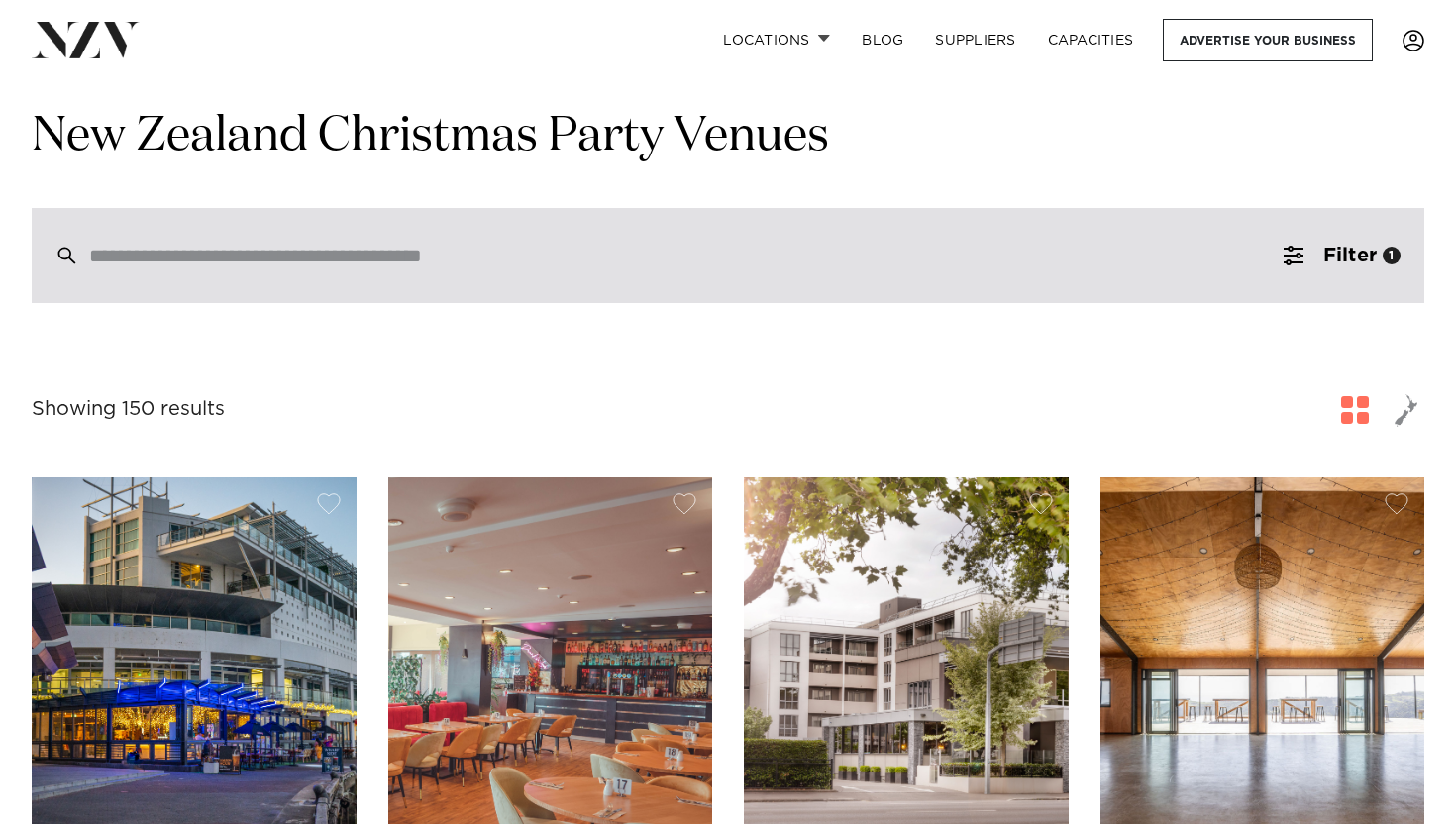click at bounding box center [728, 256] 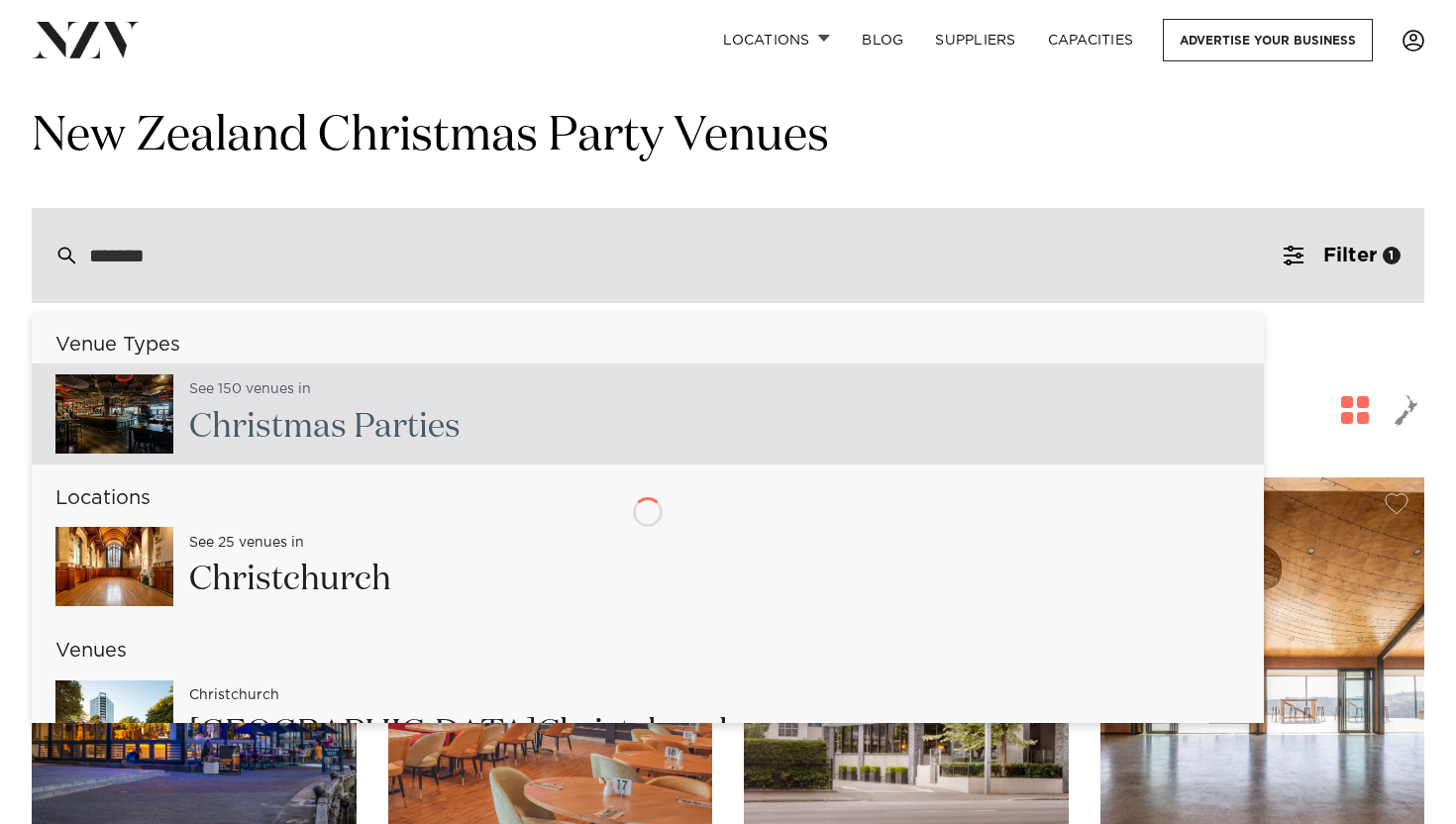 type on "********" 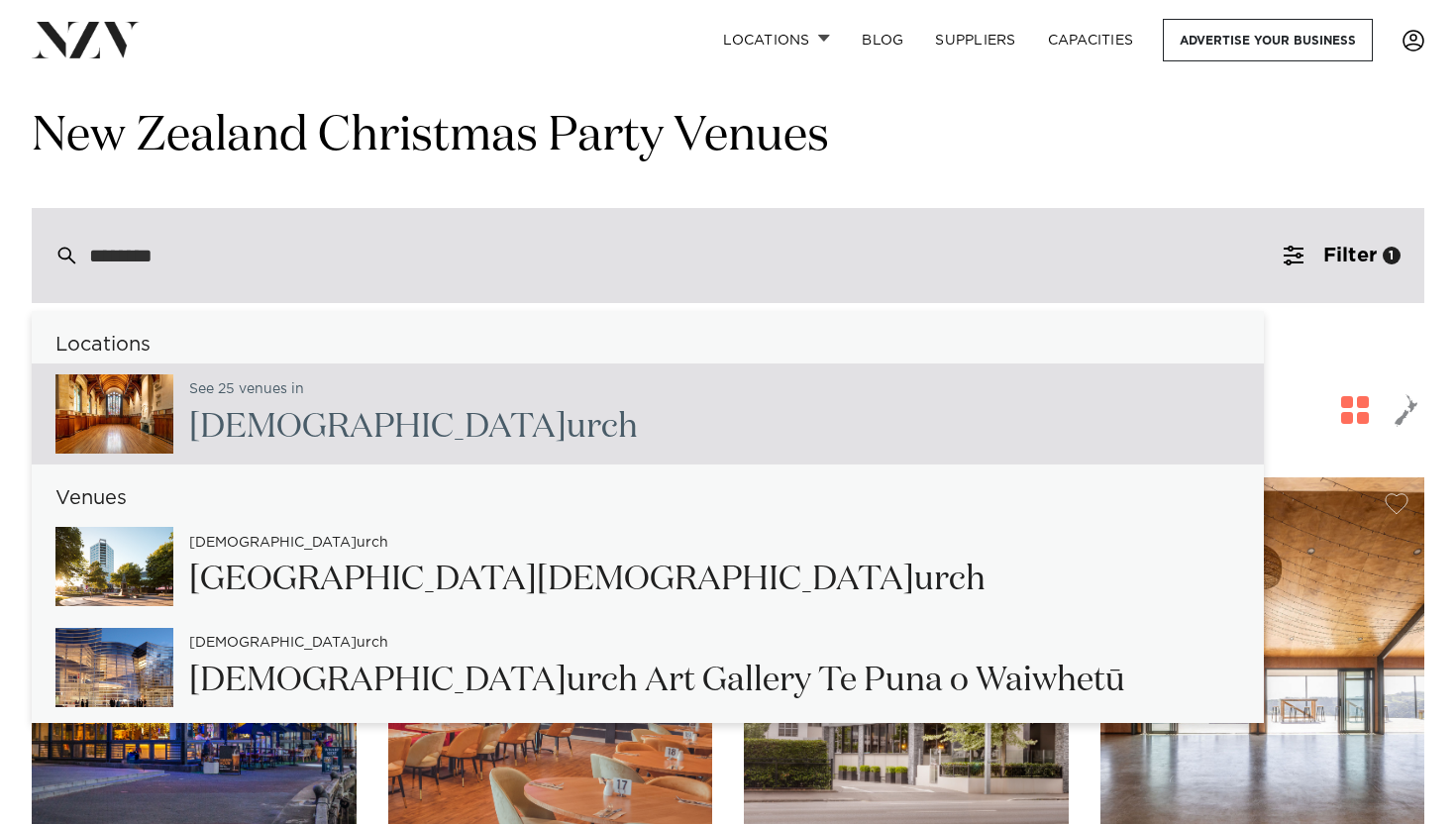 click on "See 25 venues in
[DEMOGRAPHIC_DATA] urch" at bounding box center (405, 414) 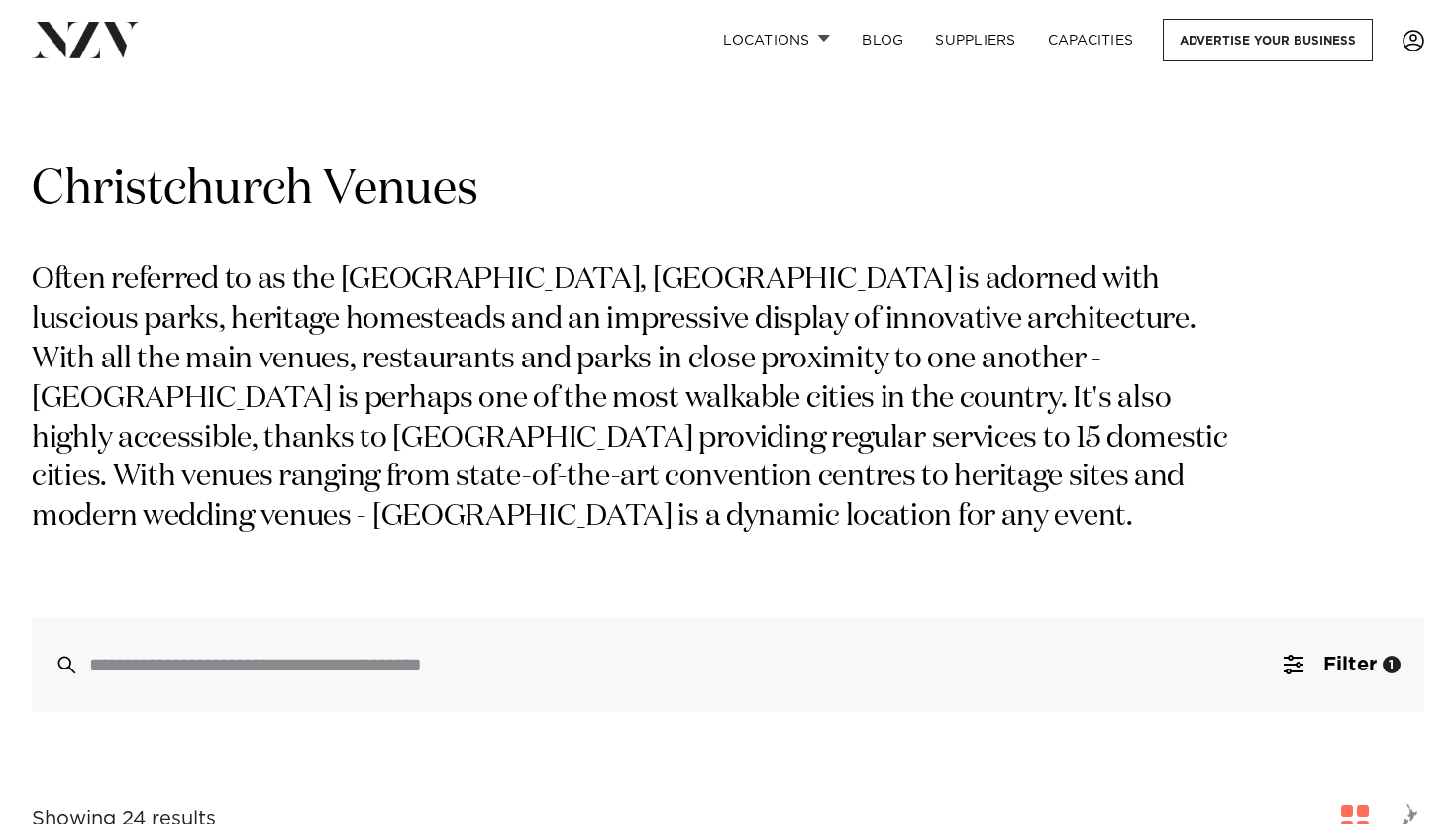 scroll, scrollTop: 0, scrollLeft: 0, axis: both 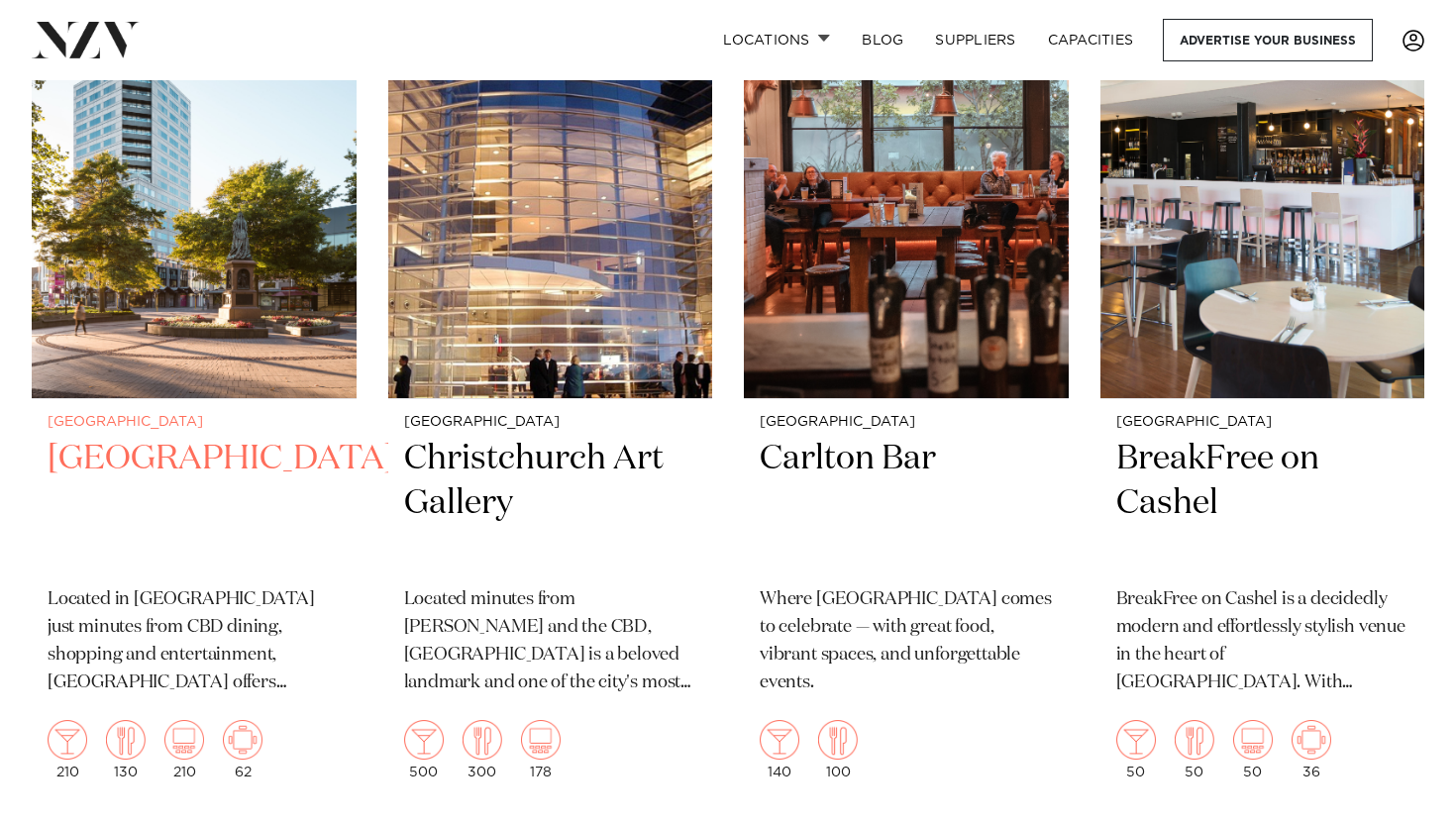 click on "Crowne Plaza Christchurchrch" at bounding box center (194, 503) 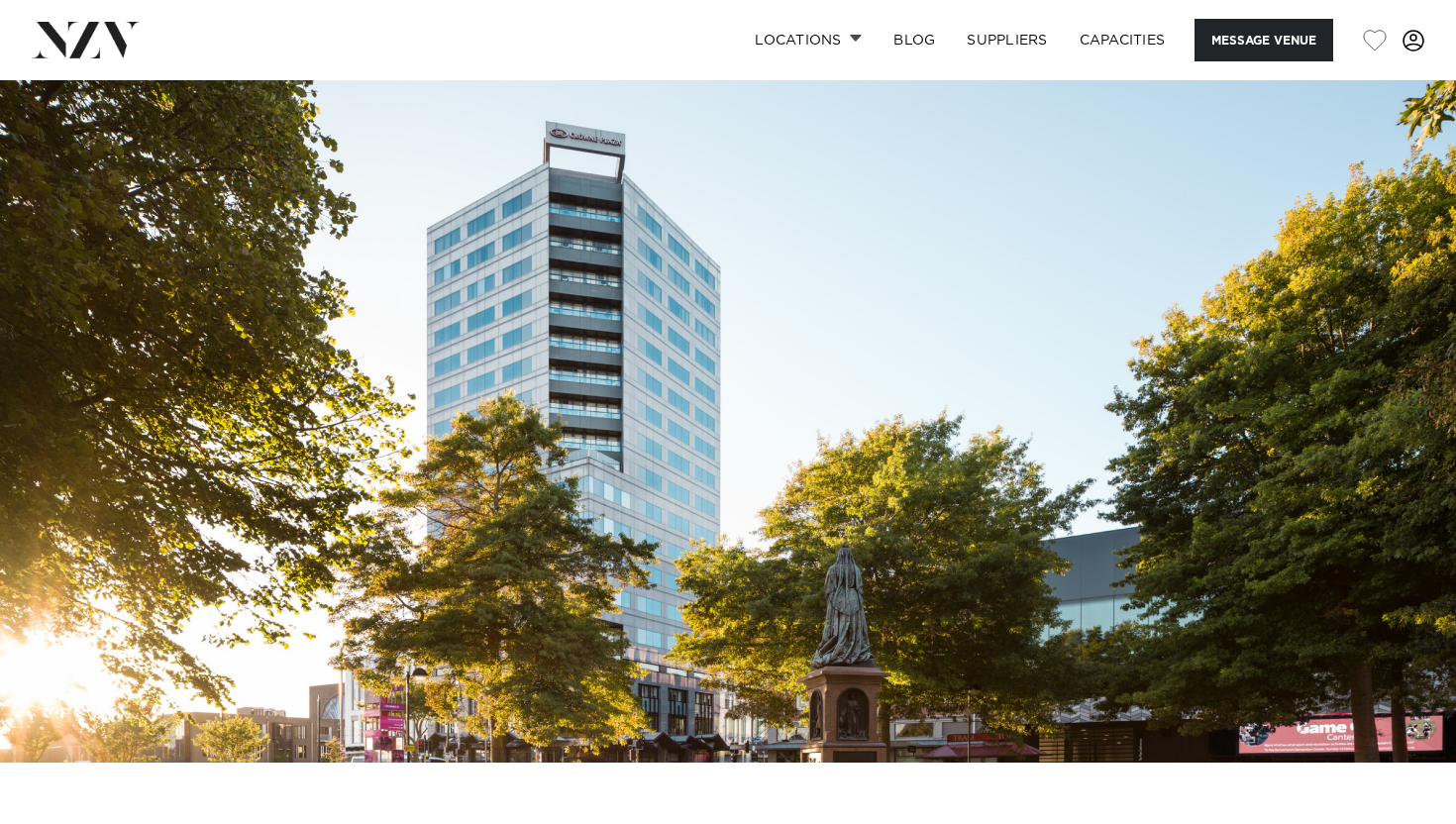 scroll, scrollTop: 0, scrollLeft: 0, axis: both 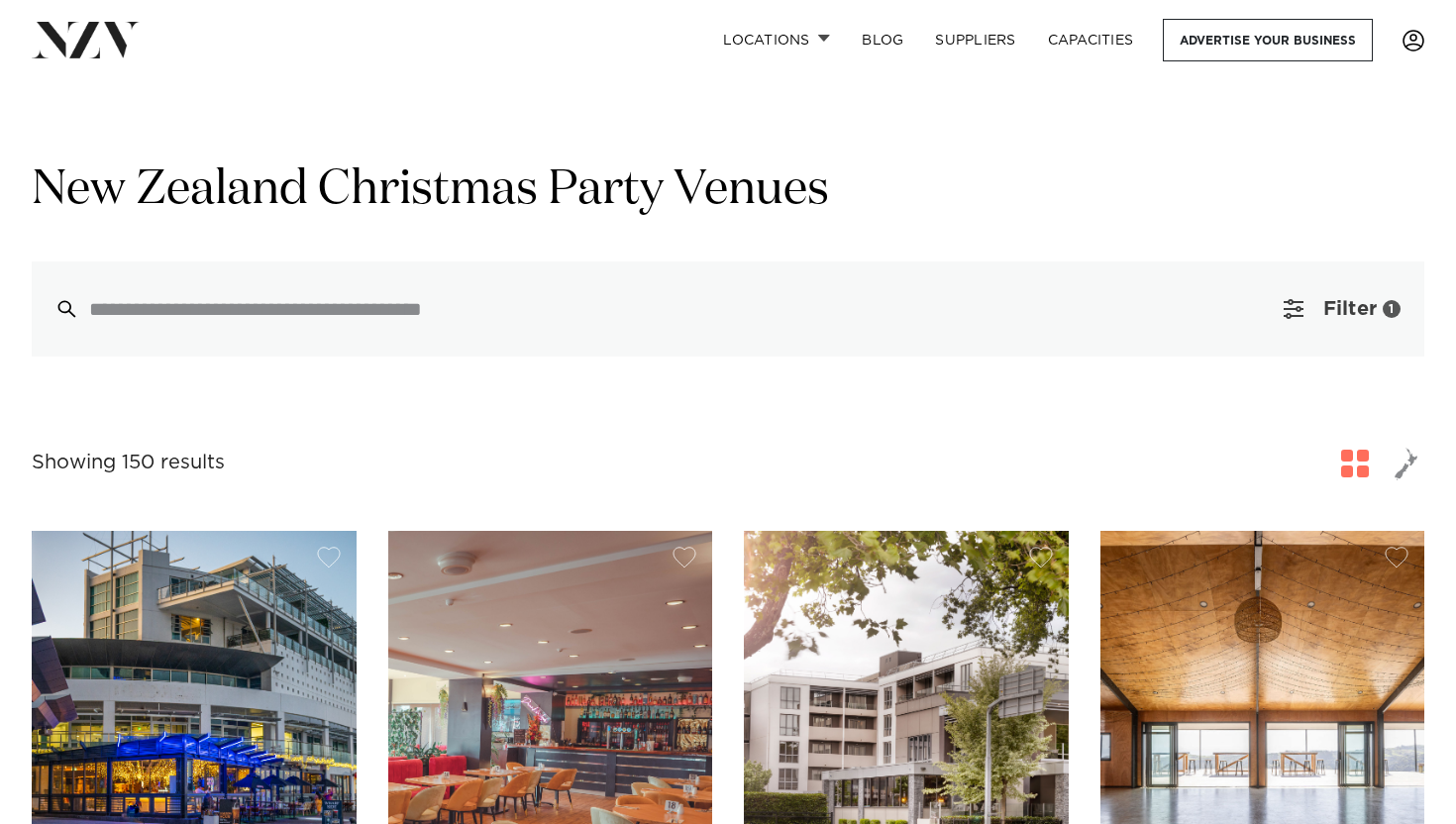 click on "Filter" at bounding box center (1350, 309) 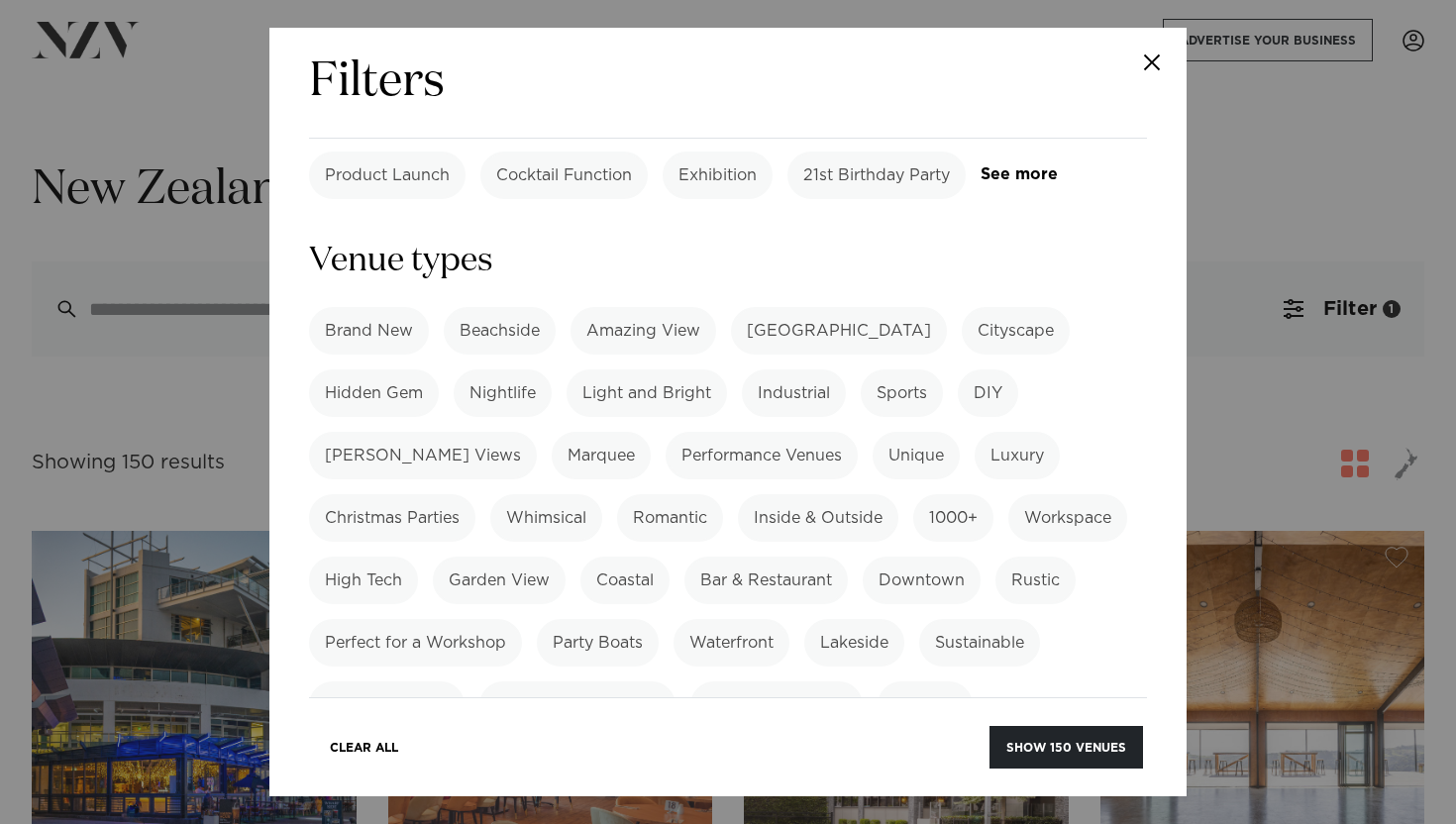 scroll, scrollTop: 427, scrollLeft: 0, axis: vertical 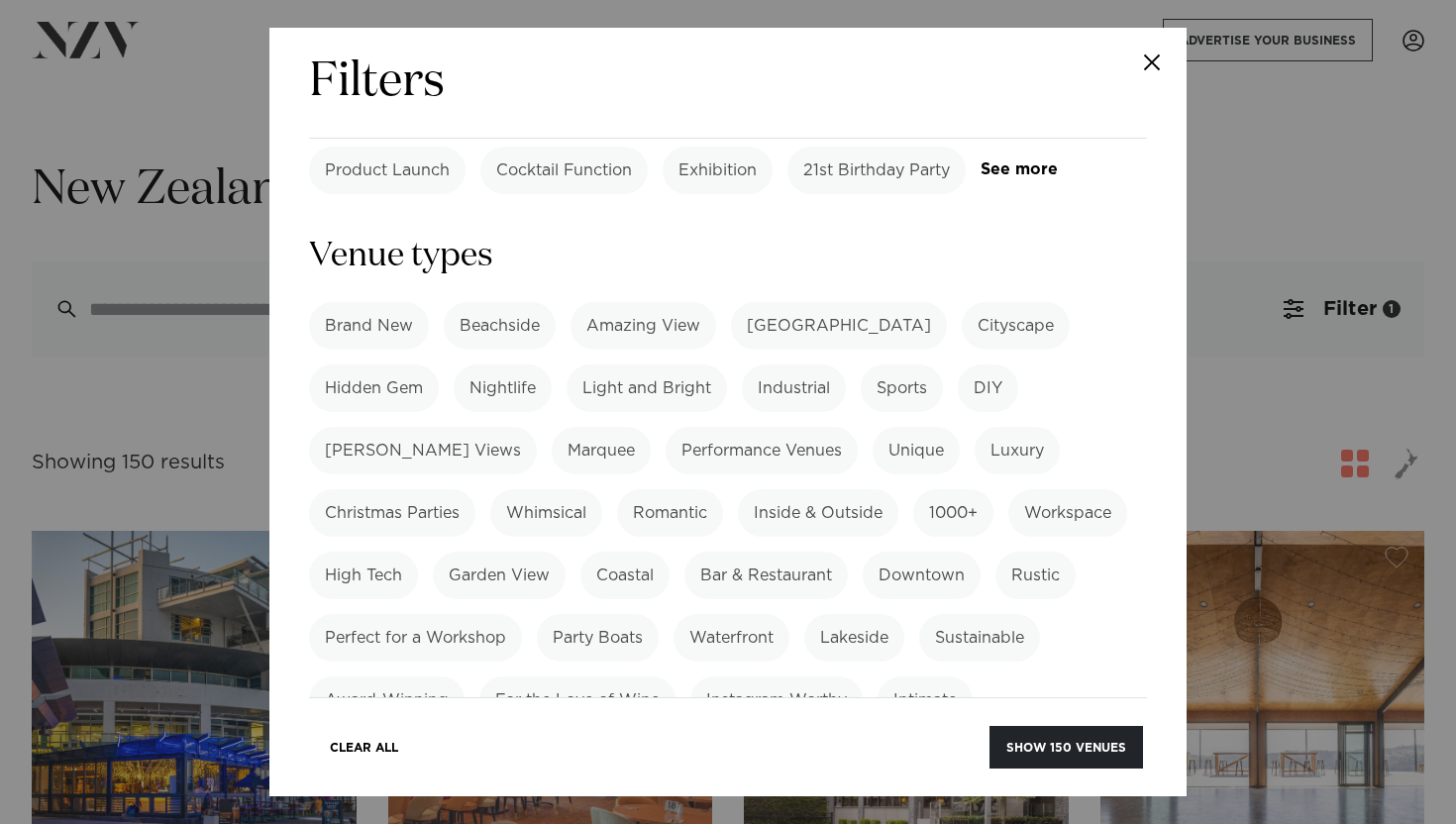 click on "Christmas Parties" at bounding box center [392, 513] 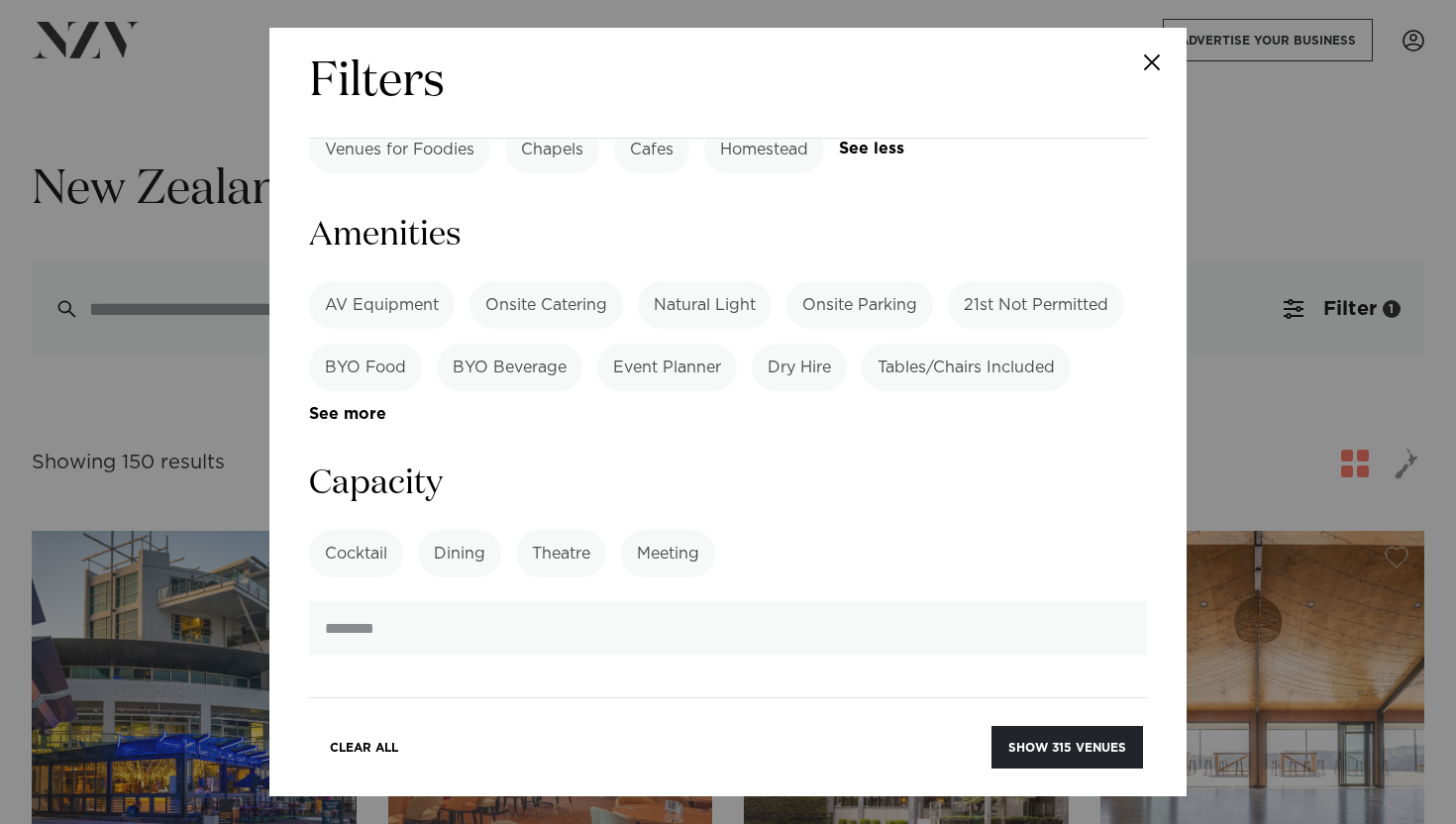 scroll, scrollTop: 1176, scrollLeft: 0, axis: vertical 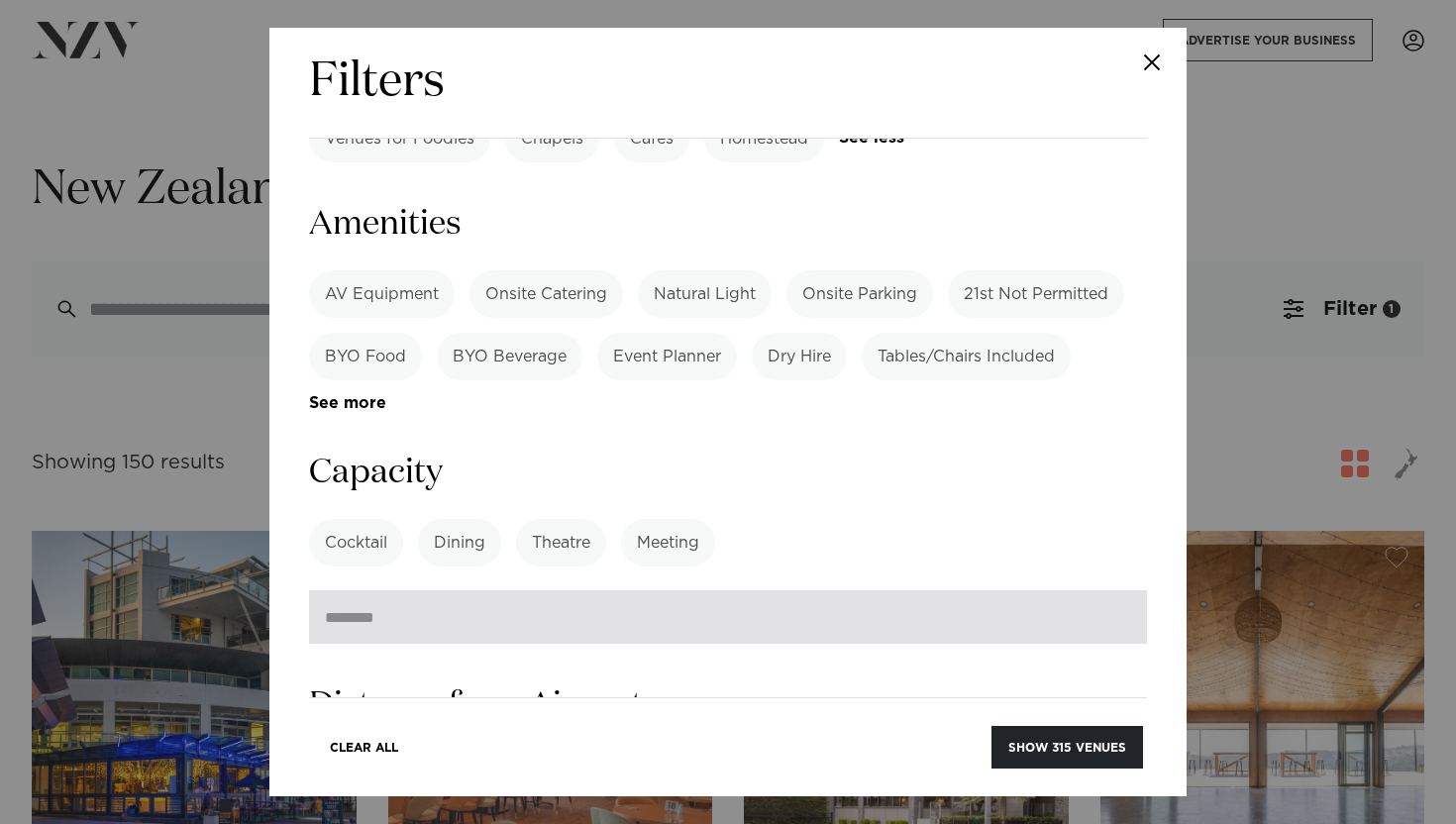 click at bounding box center [728, 617] 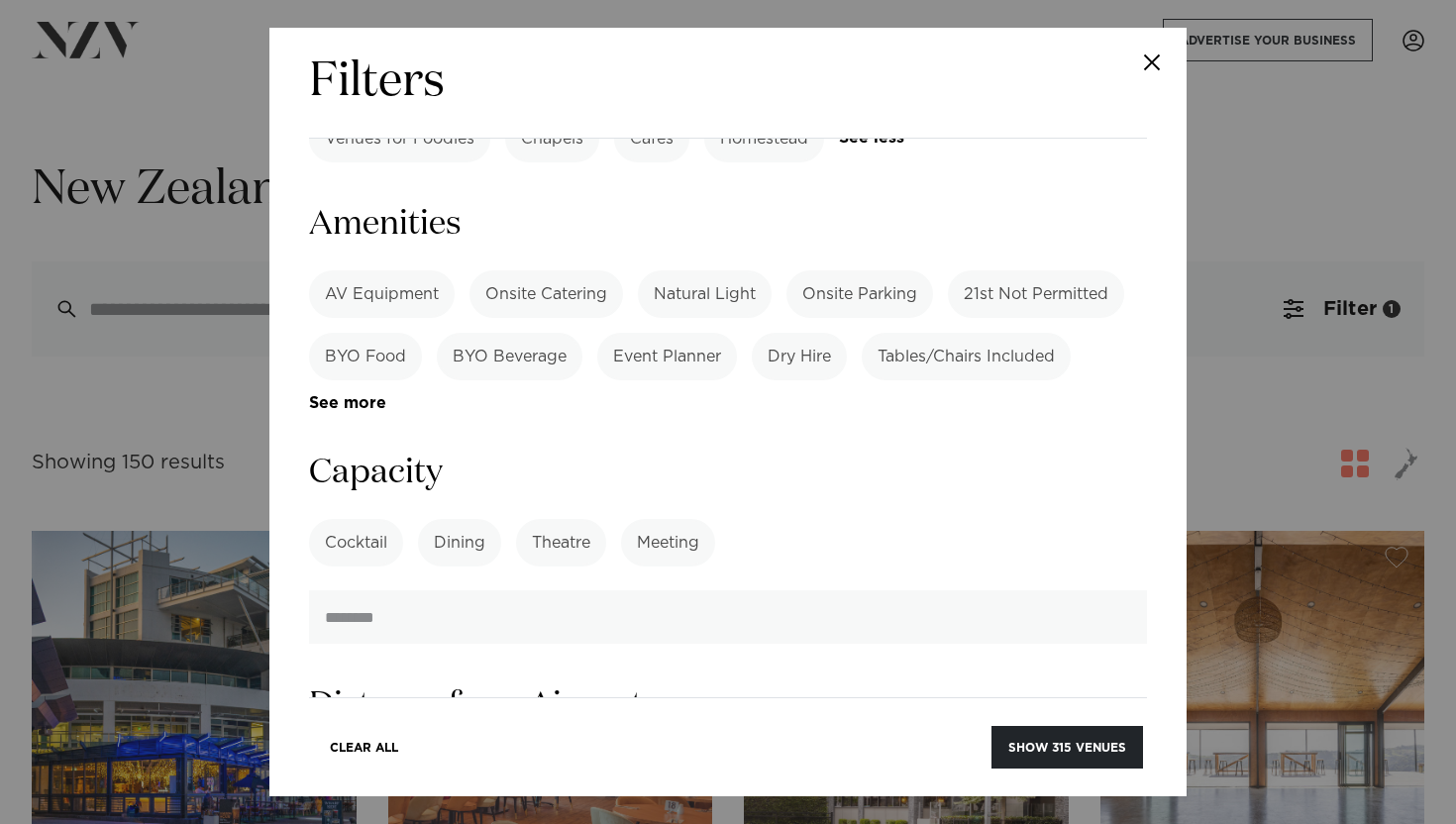 click on "Dining" at bounding box center [460, 543] 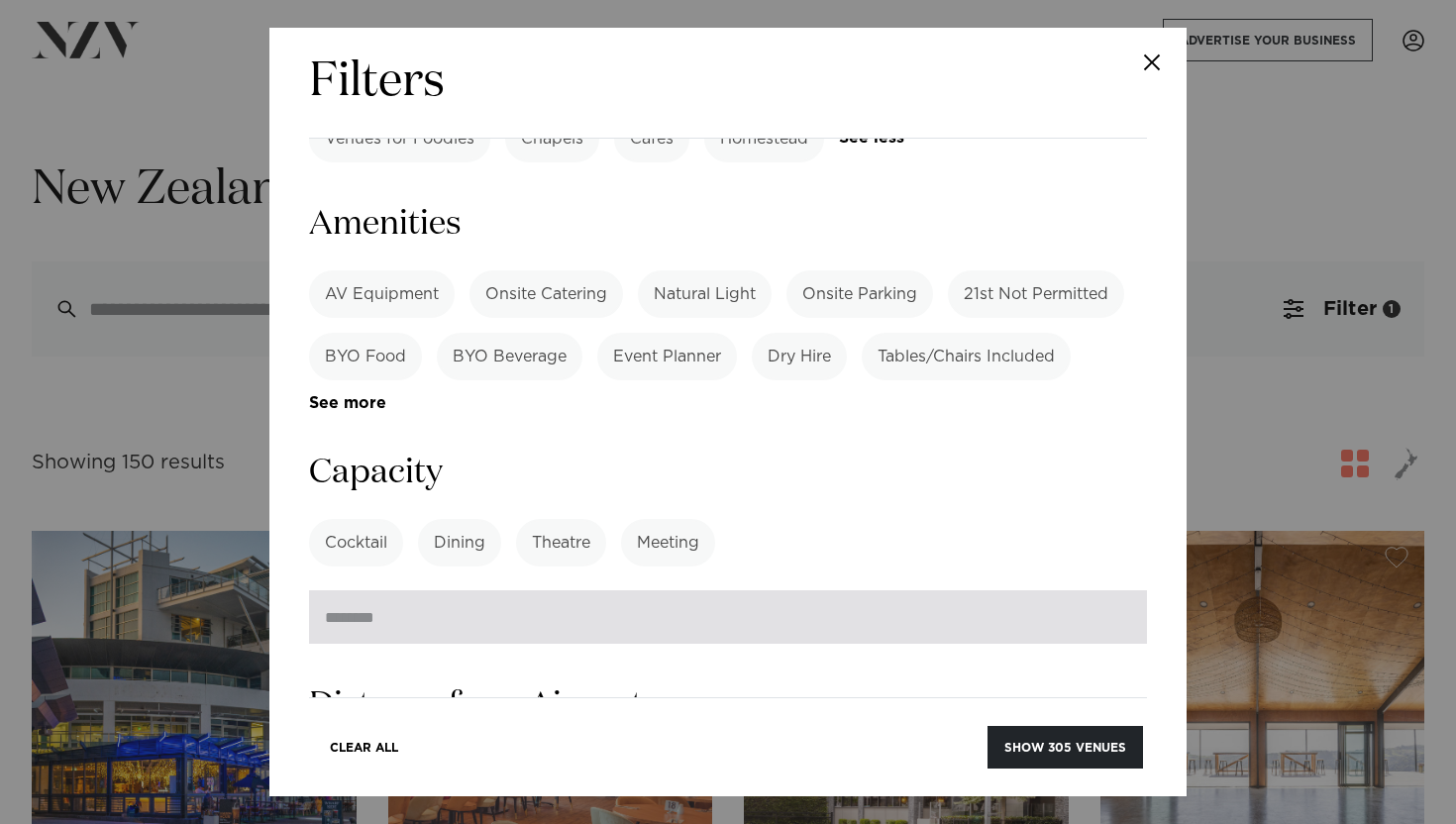 click on "**" at bounding box center [728, 617] 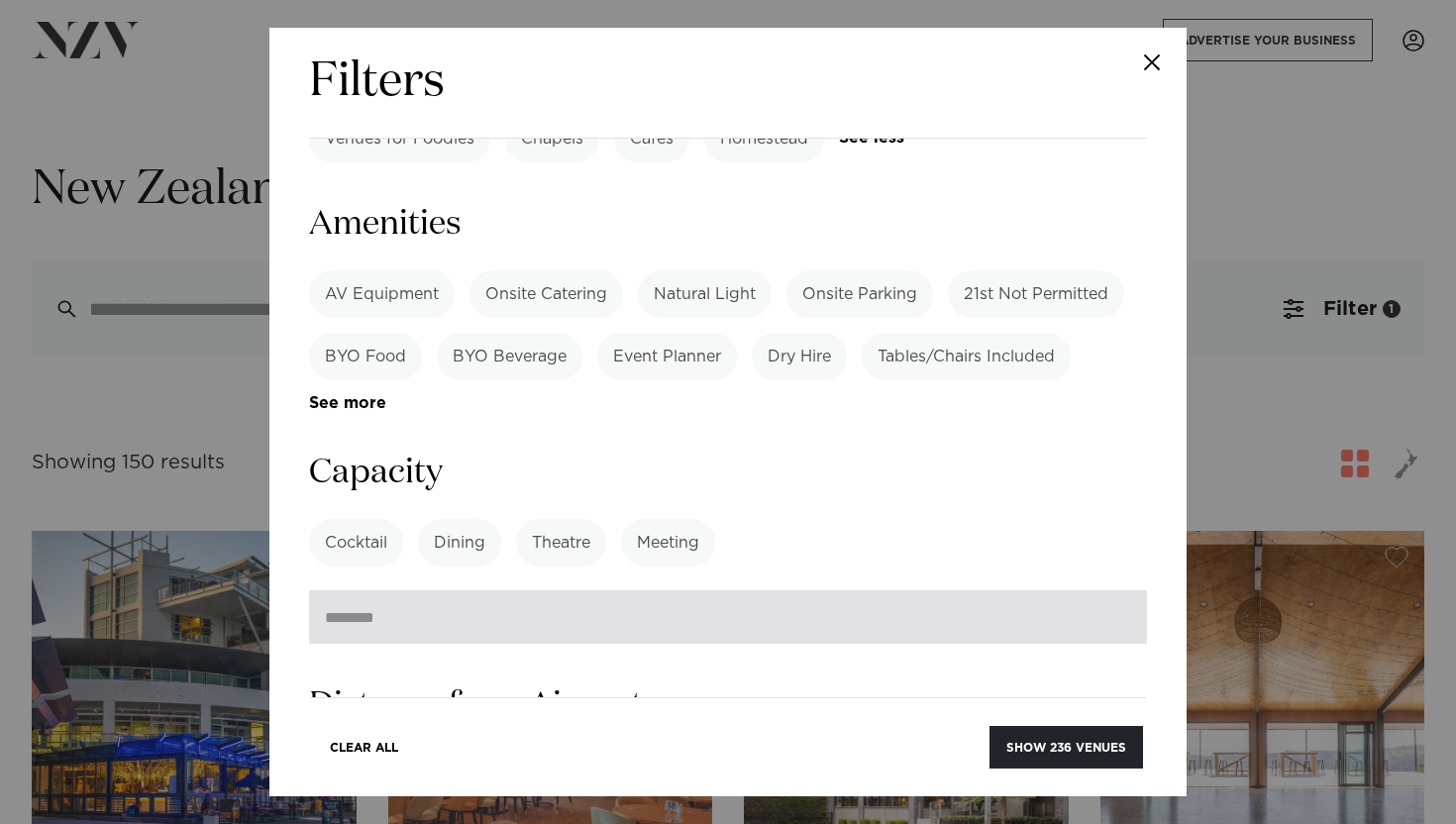 type on "*" 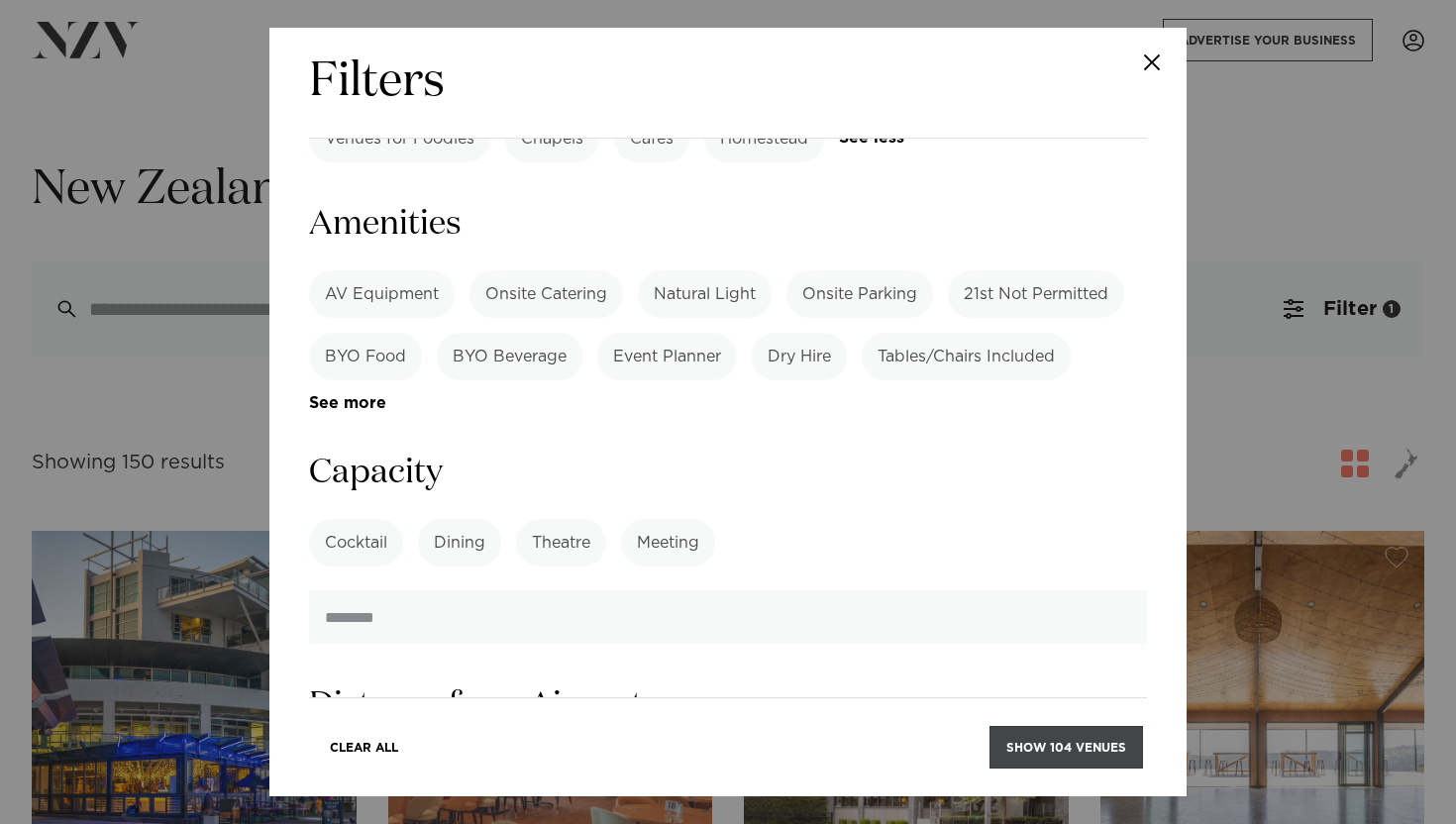 type on "***" 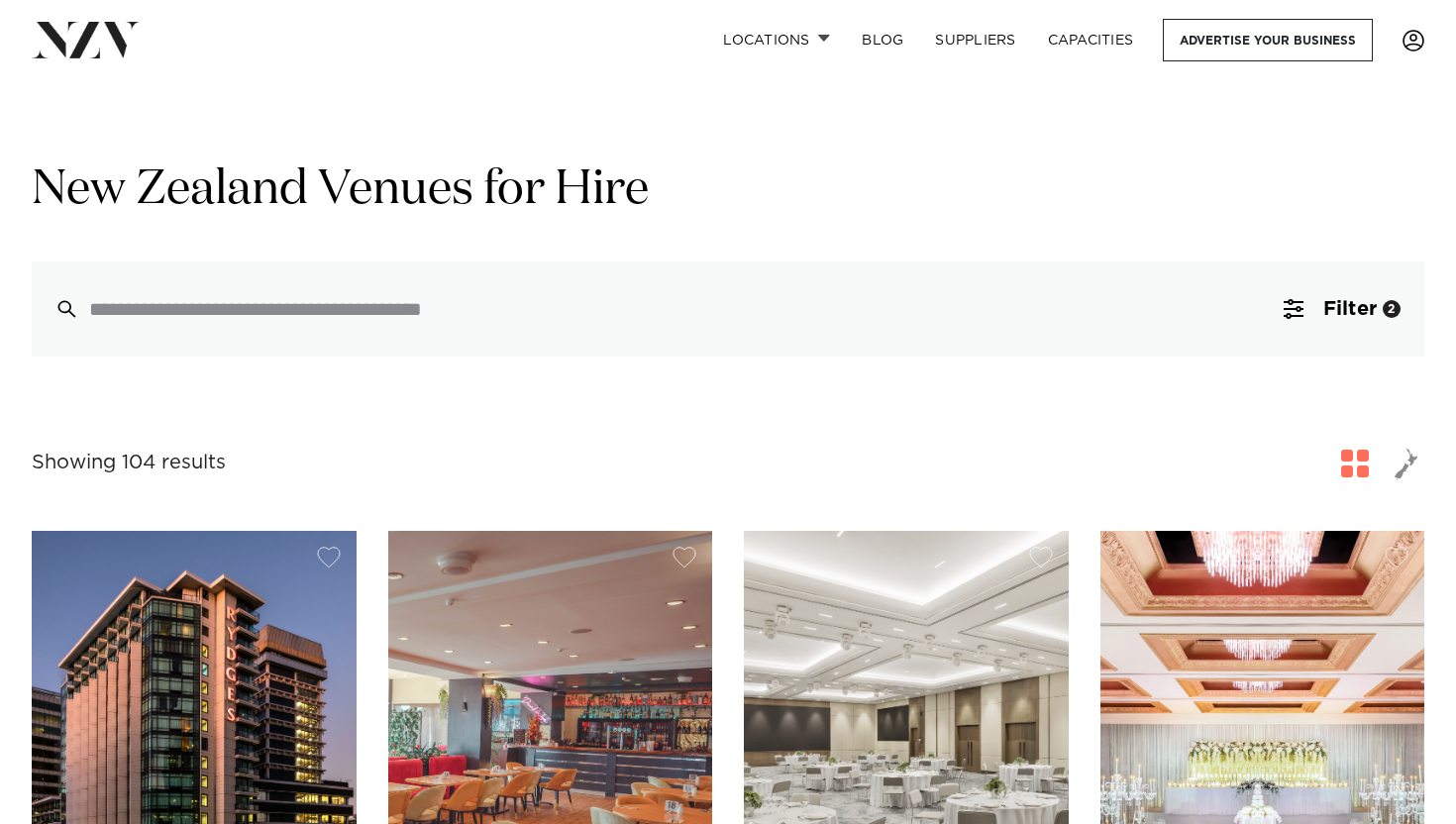 scroll, scrollTop: 0, scrollLeft: 0, axis: both 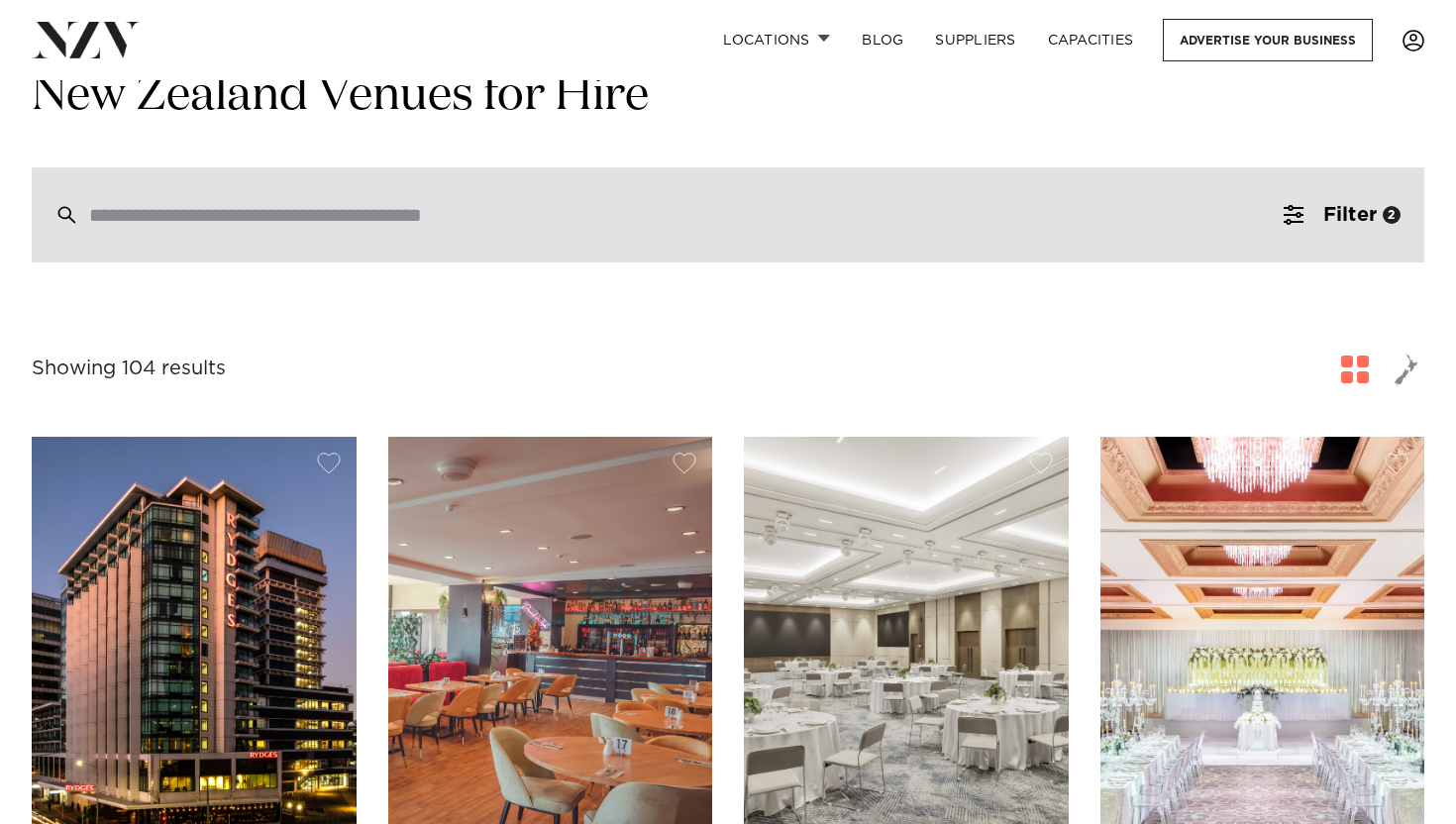 click at bounding box center [685, 215] 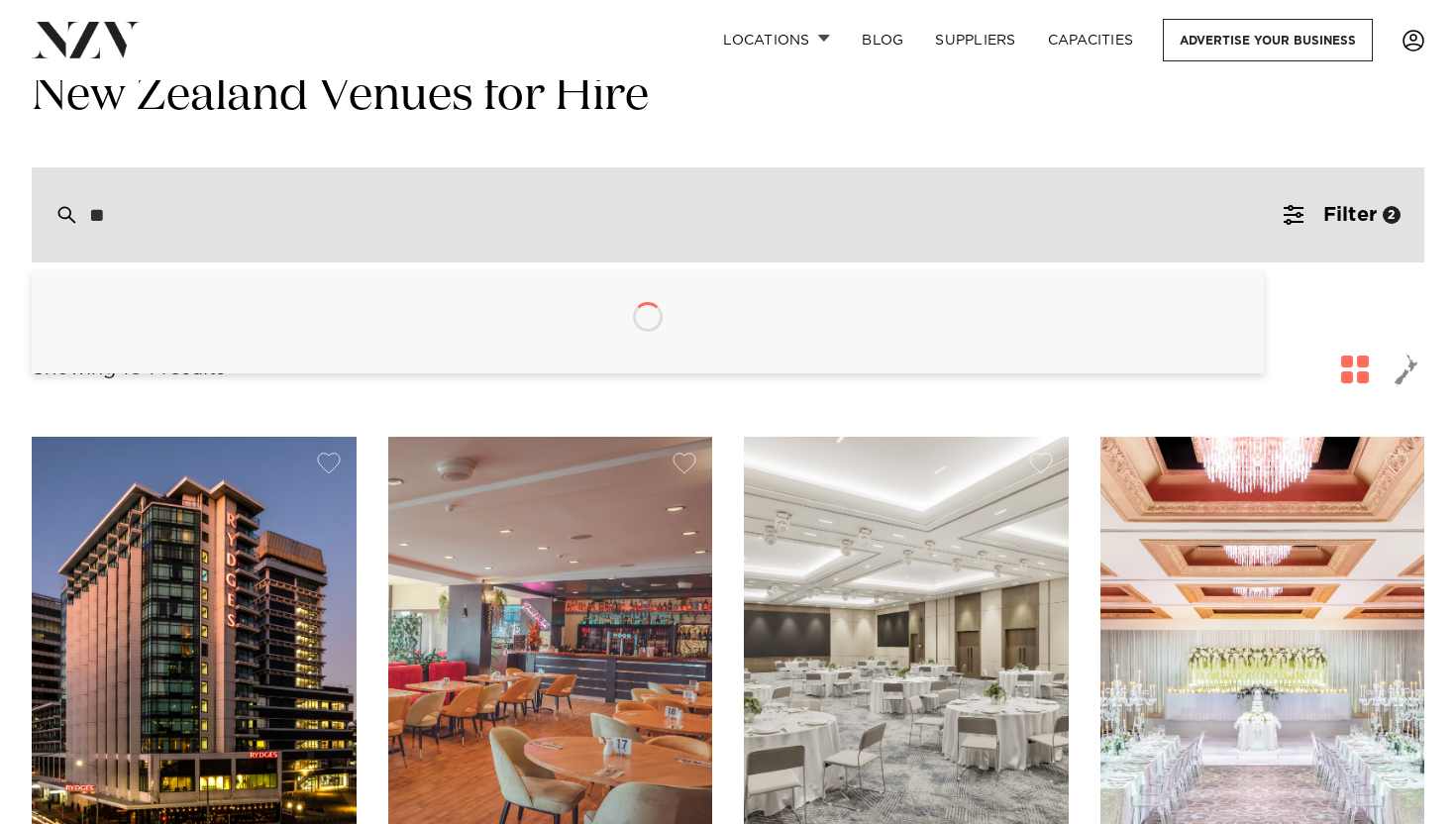 type on "*" 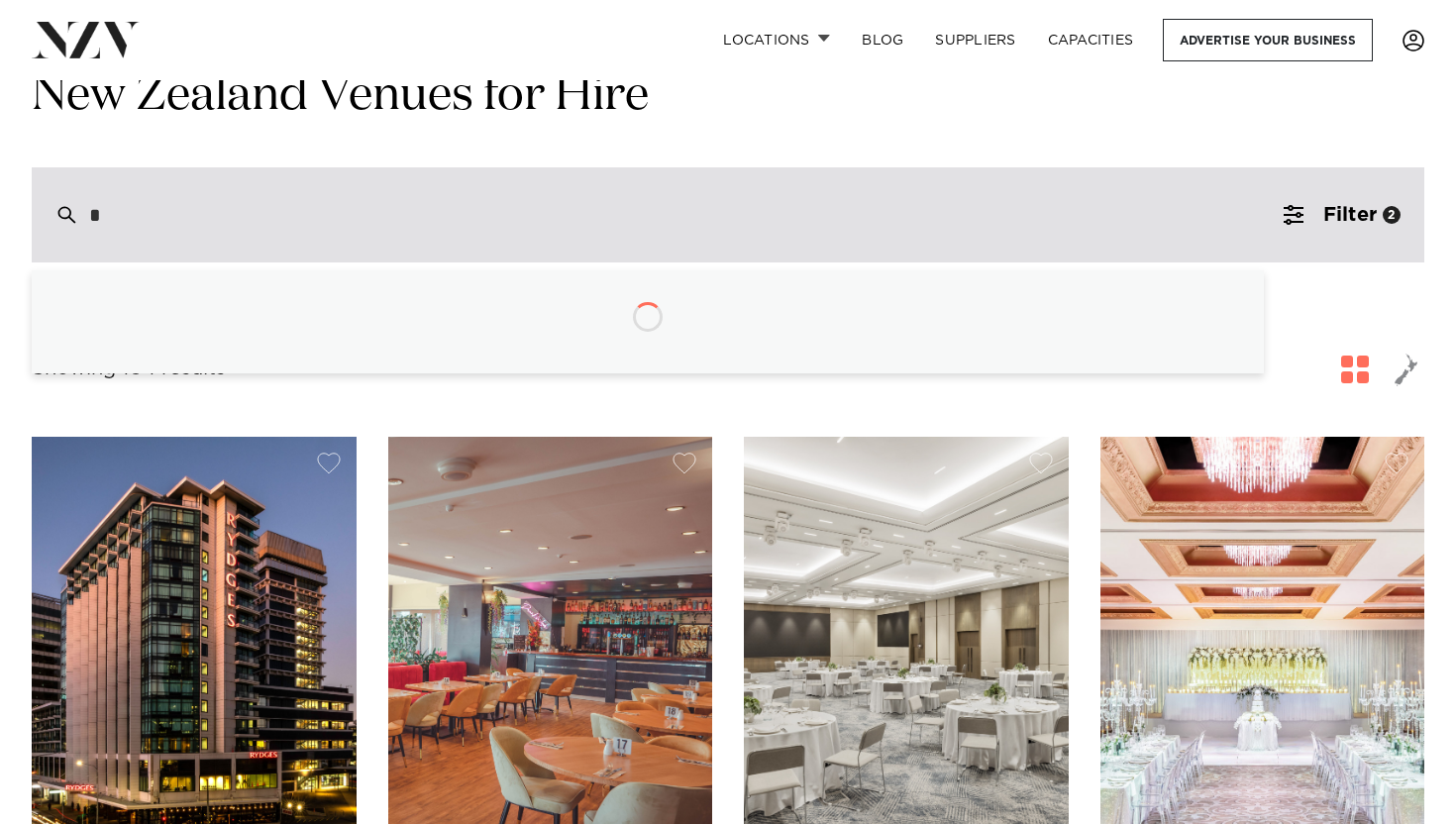 type 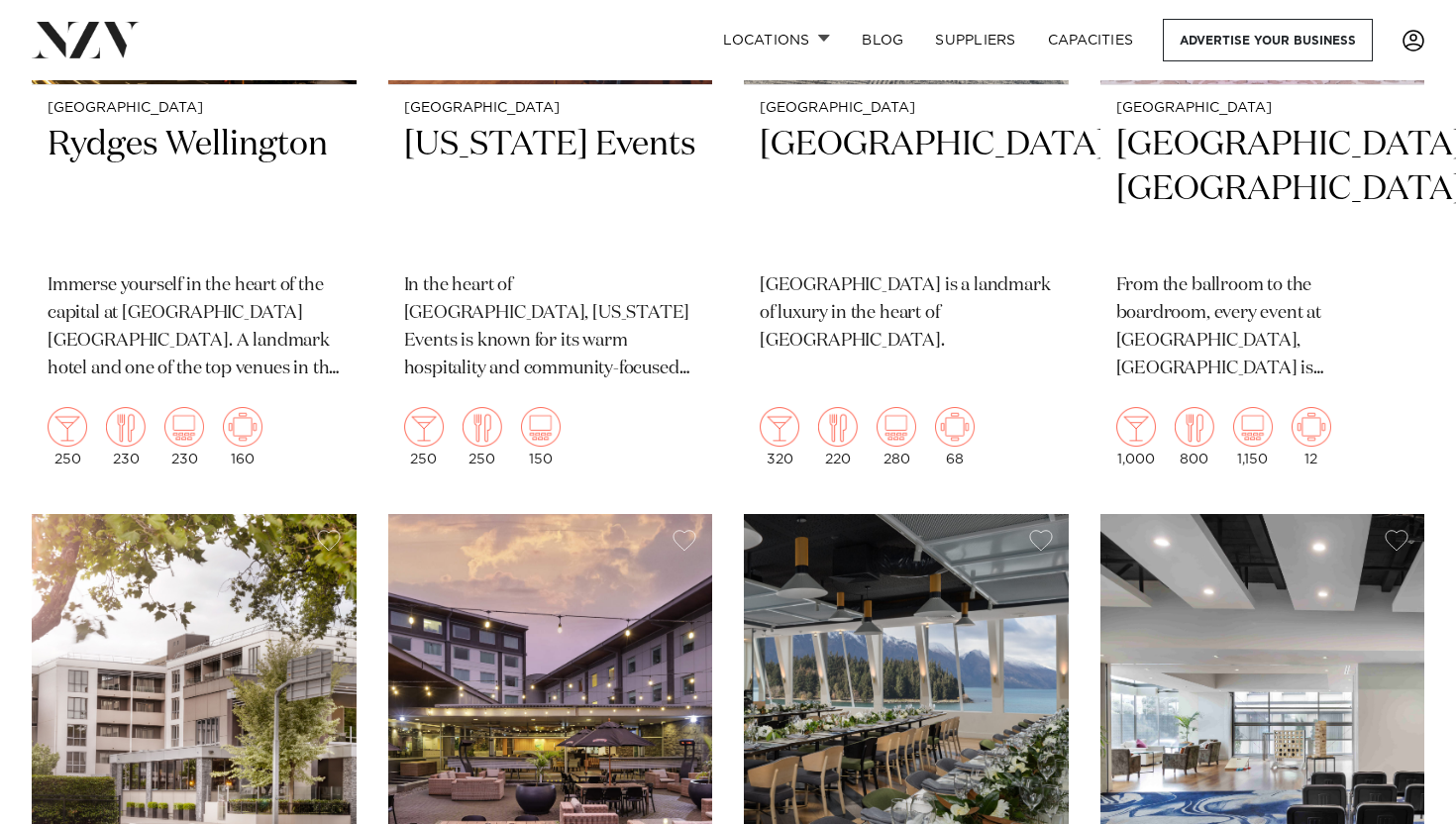 click on "Locations
Auckland
Wellington
Christchurch
Queenstown
Hamilton
Northland
Bay of Islands
Whangarei
Waiheke Island
Waikato
Bay of Plenty
Tauranga
Rotorua
Taupo
Hawke's Bay
New Plymouth
Manawatū-Whanganui
Palmerston North
Nelson-Tasman" at bounding box center [728, 5709] 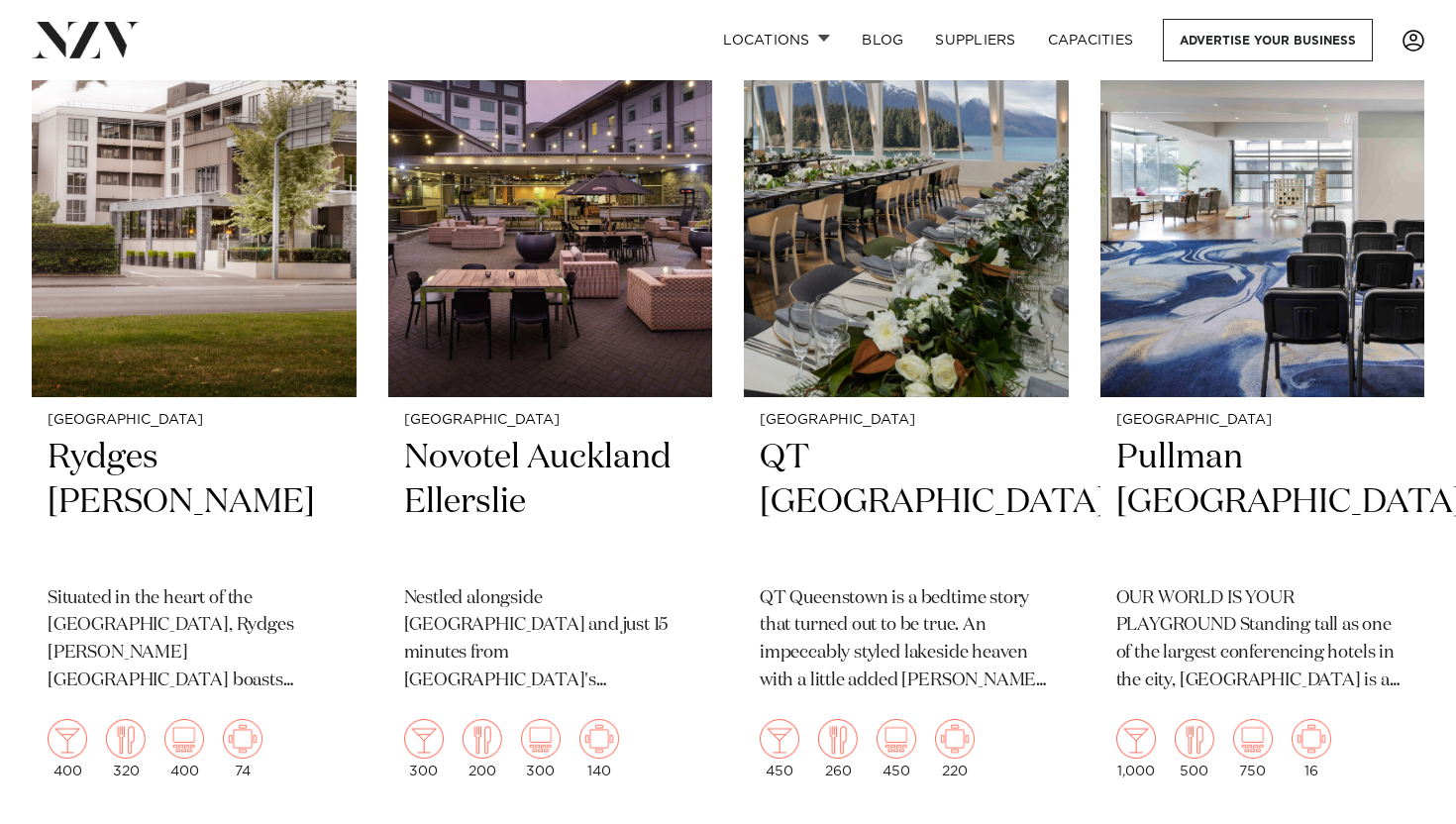 scroll, scrollTop: 1396, scrollLeft: 0, axis: vertical 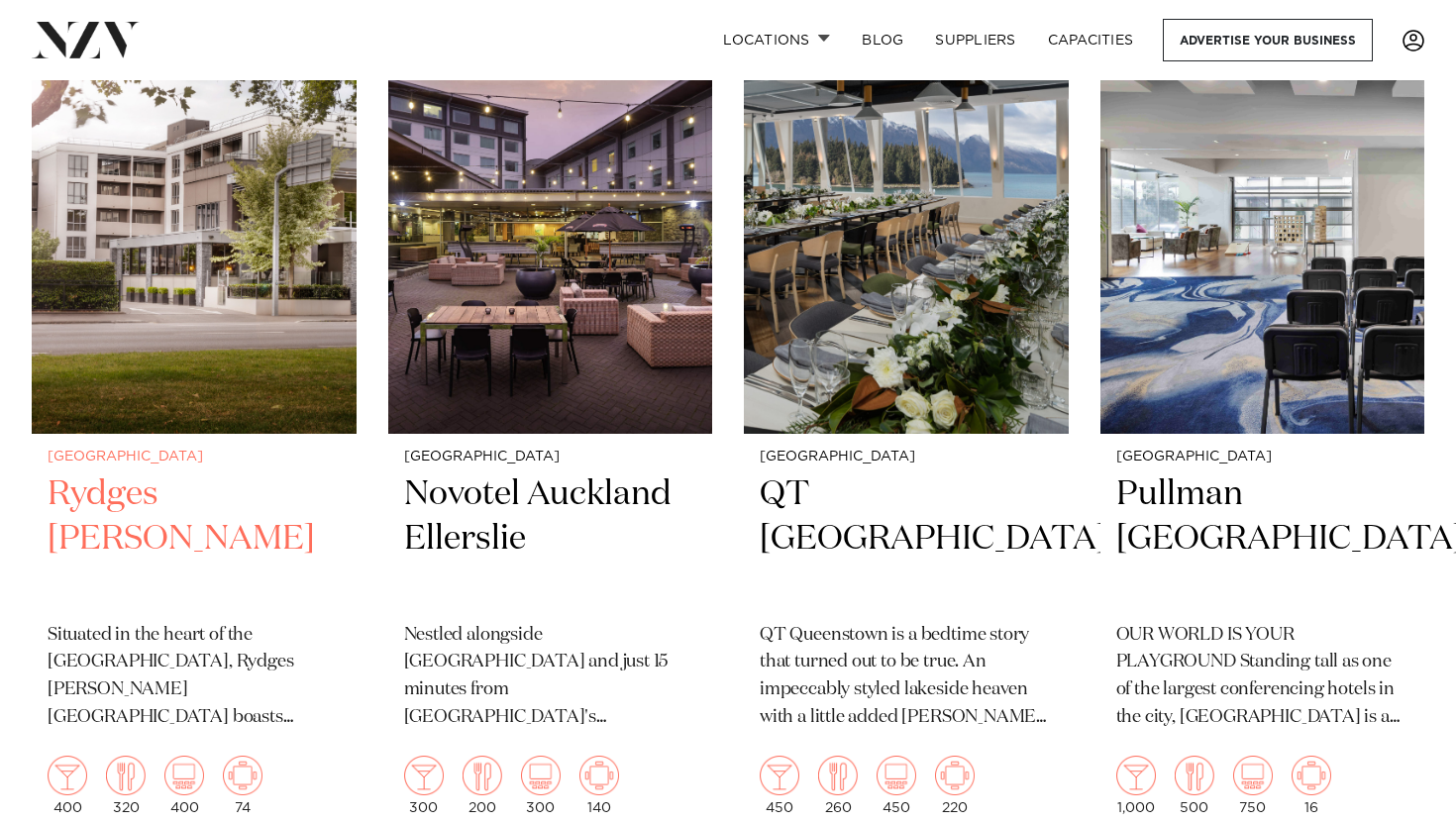 click on "Rydges [PERSON_NAME]" at bounding box center (194, 539) 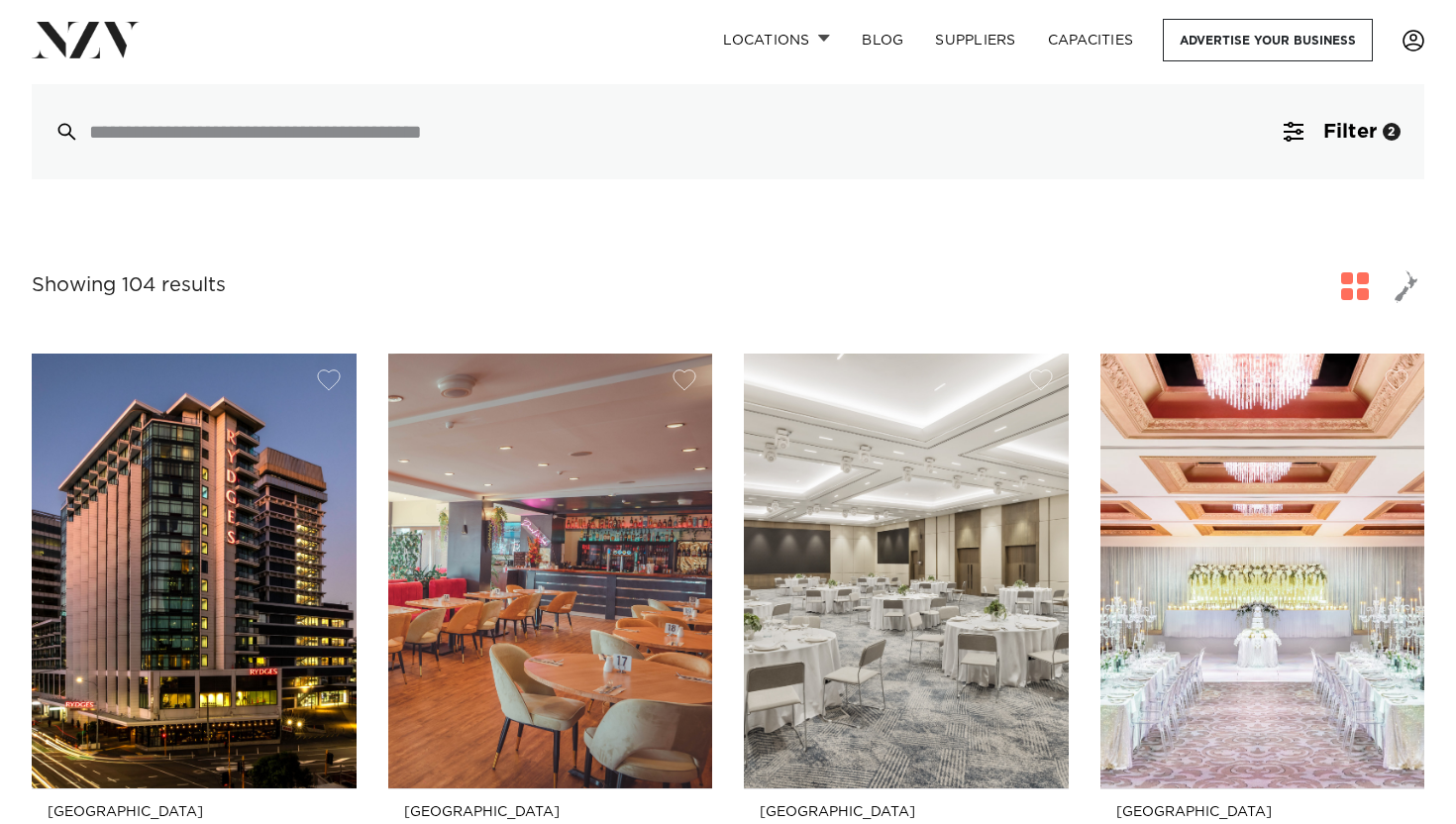 scroll, scrollTop: 0, scrollLeft: 0, axis: both 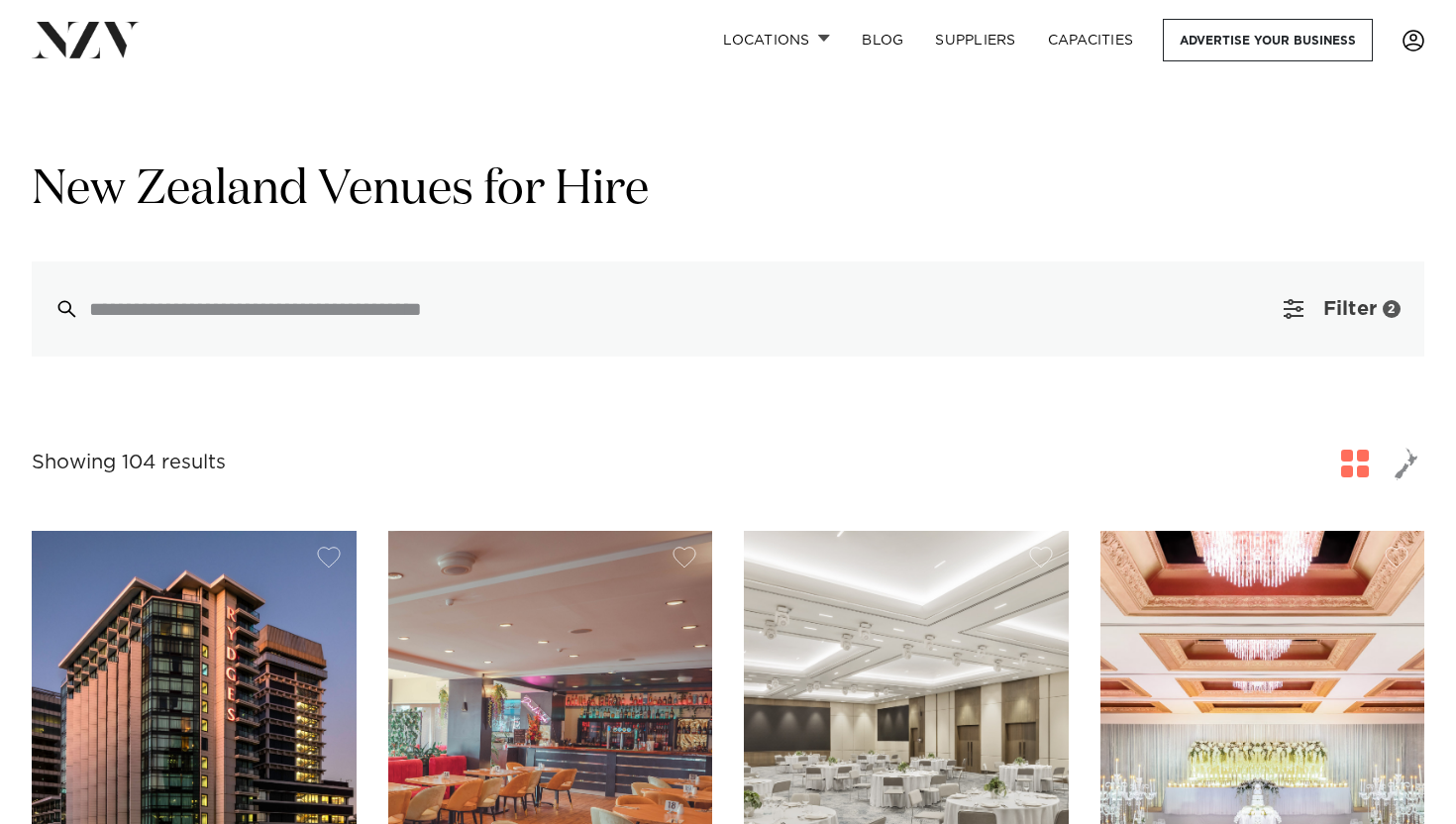 click on "Filter" at bounding box center [1350, 309] 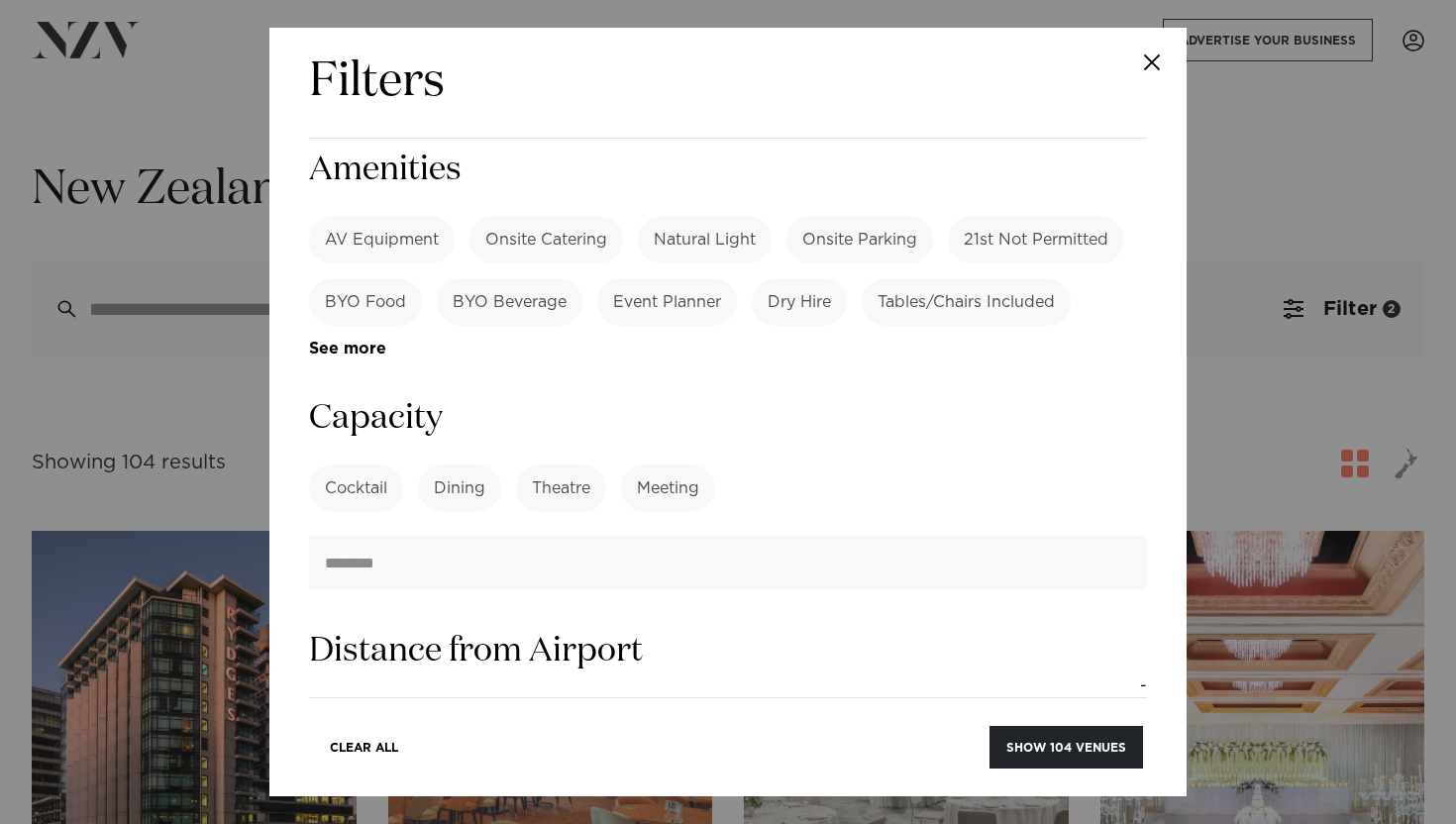 scroll, scrollTop: 744, scrollLeft: 0, axis: vertical 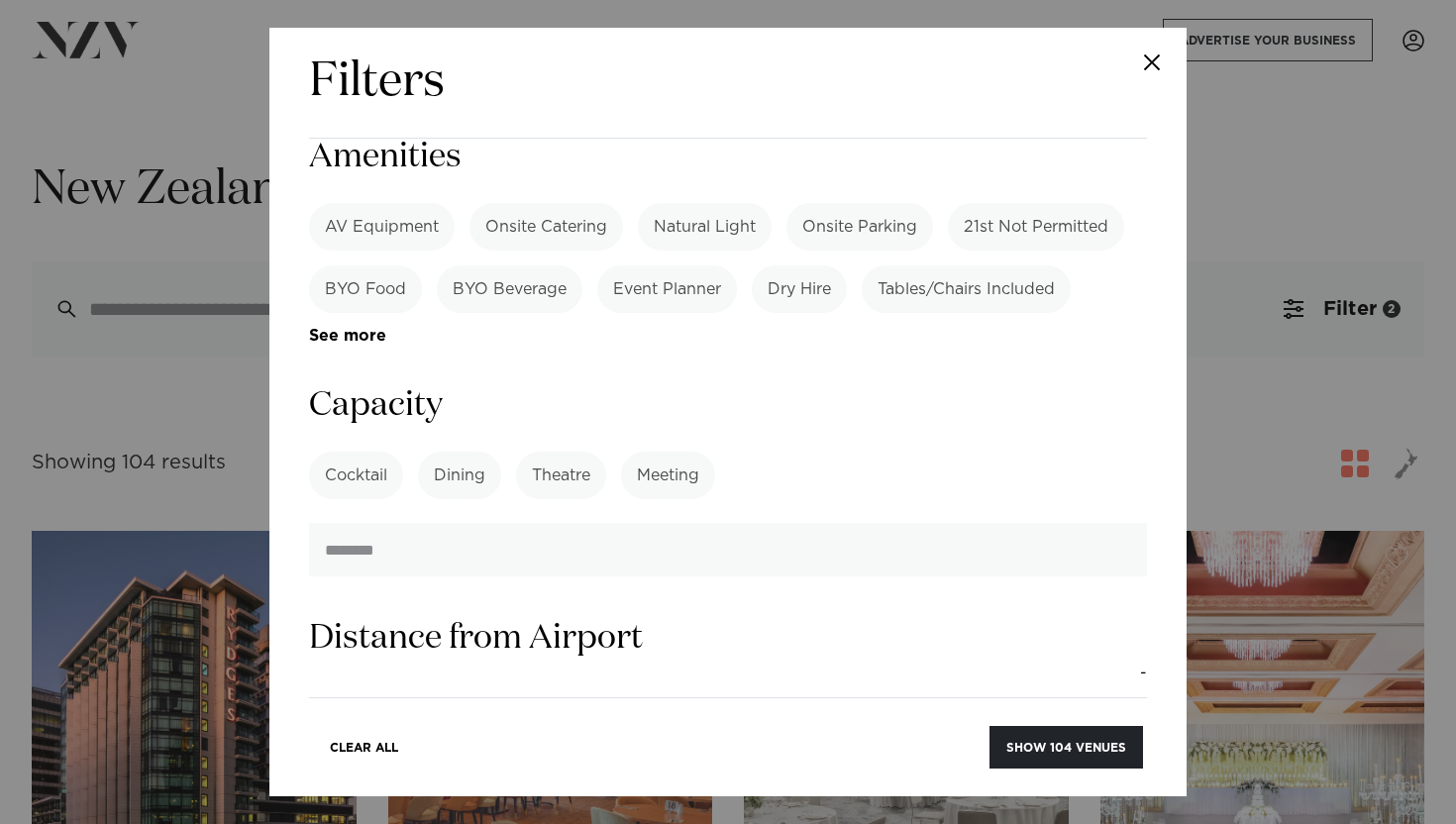 click on "Dining" at bounding box center (460, 475) 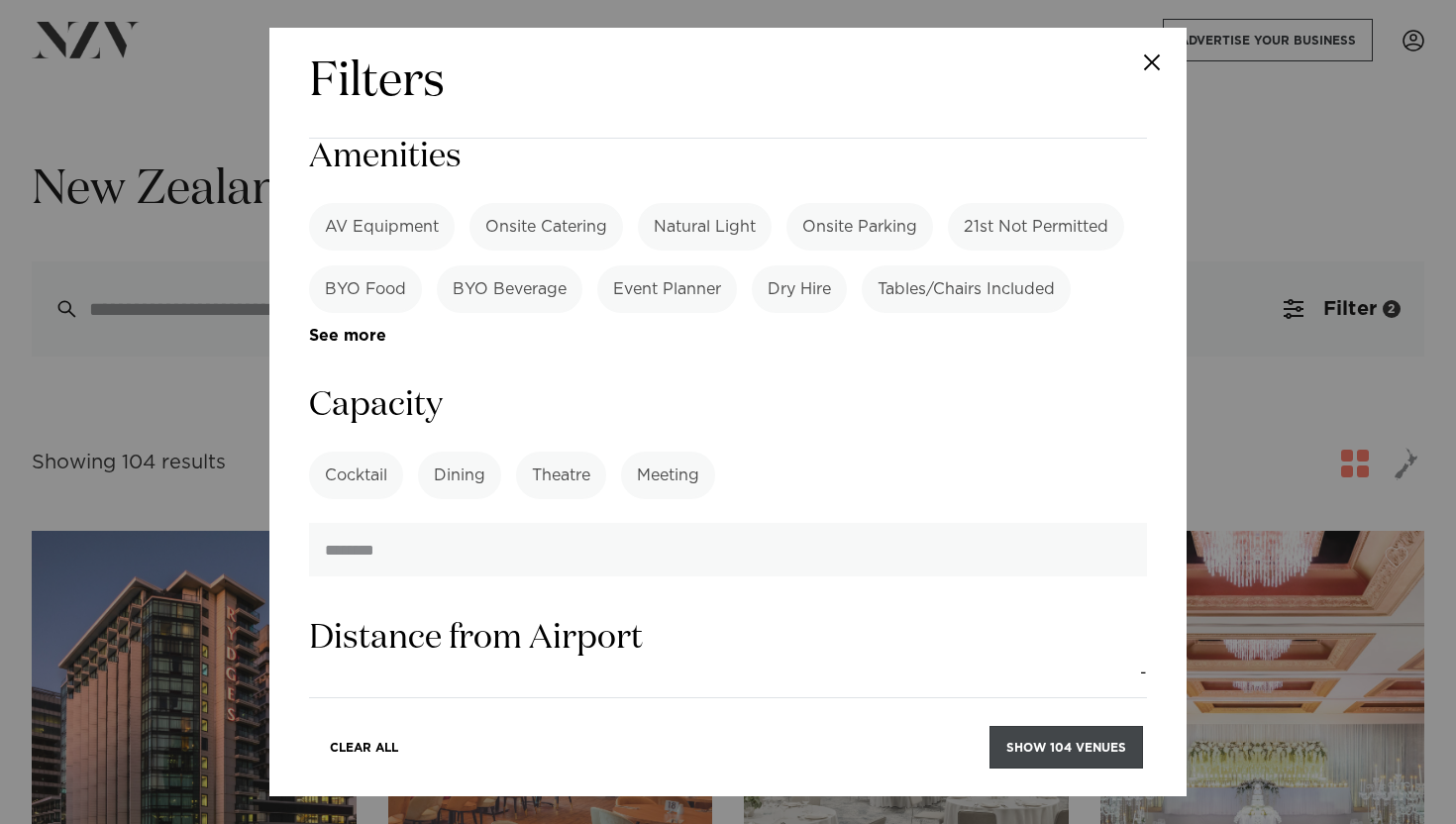 click on "Show 104 venues" at bounding box center (1066, 747) 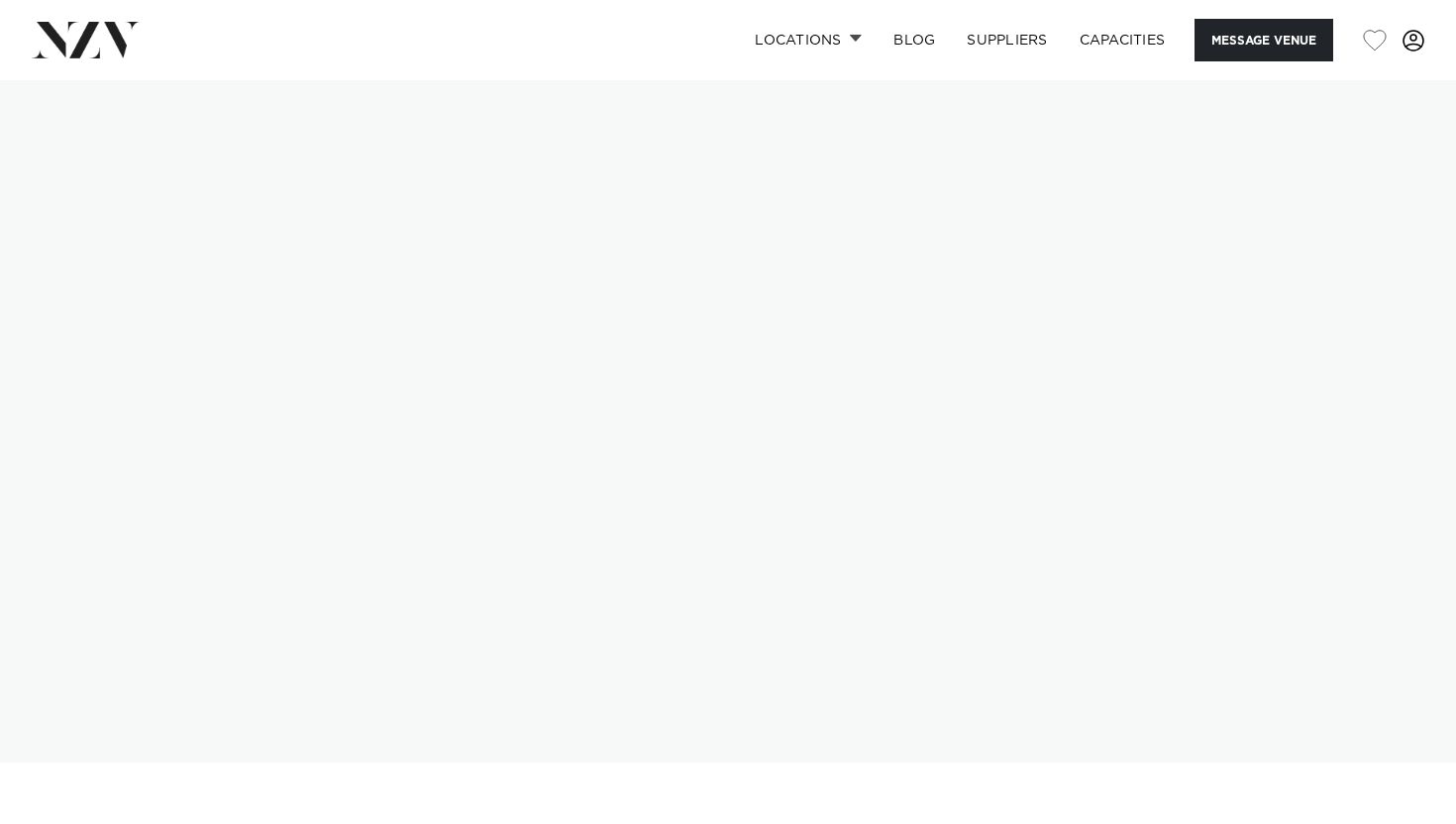 scroll, scrollTop: 0, scrollLeft: 0, axis: both 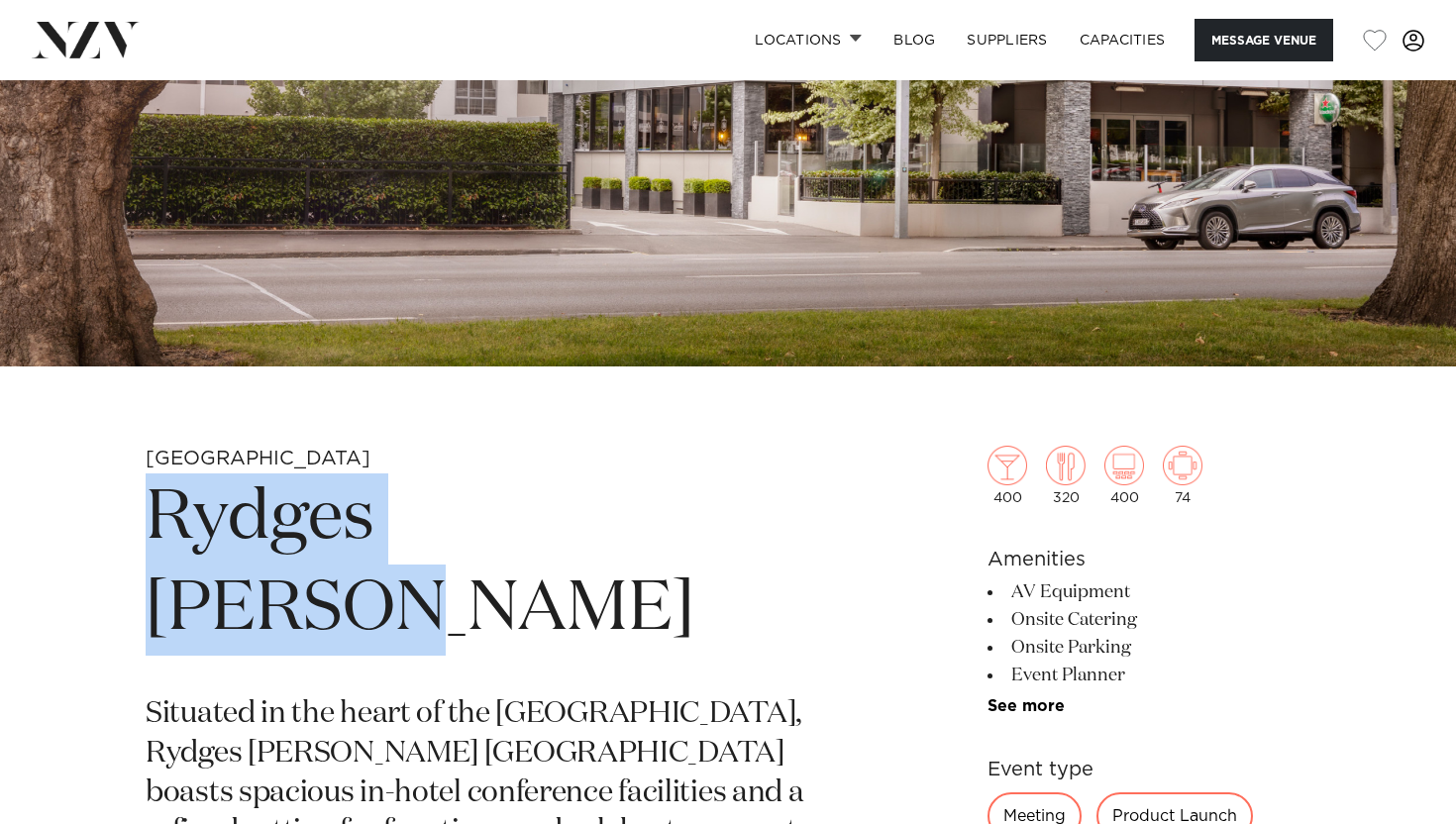 drag, startPoint x: 647, startPoint y: 527, endPoint x: 110, endPoint y: 549, distance: 537.4505 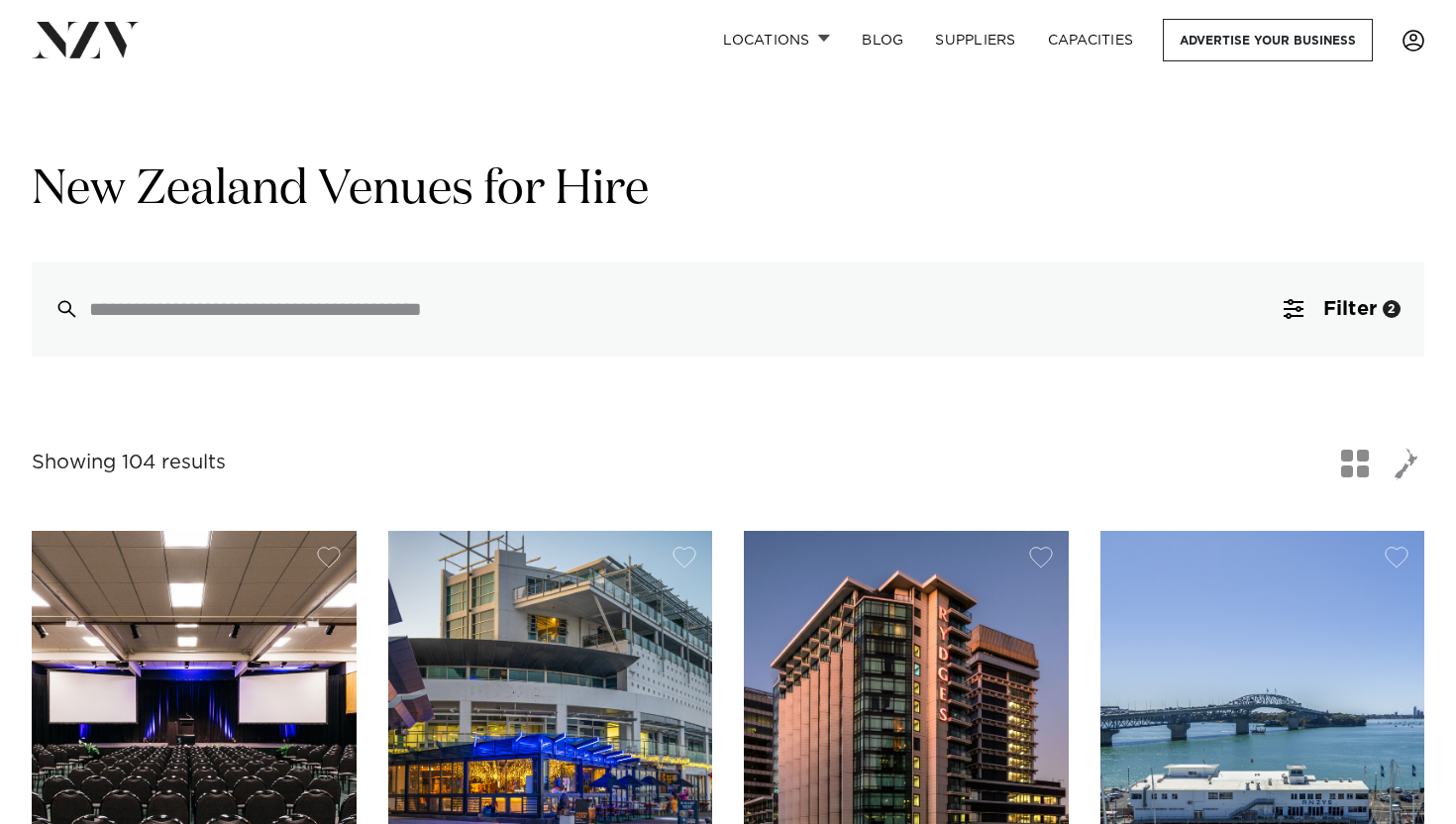 scroll, scrollTop: 0, scrollLeft: 0, axis: both 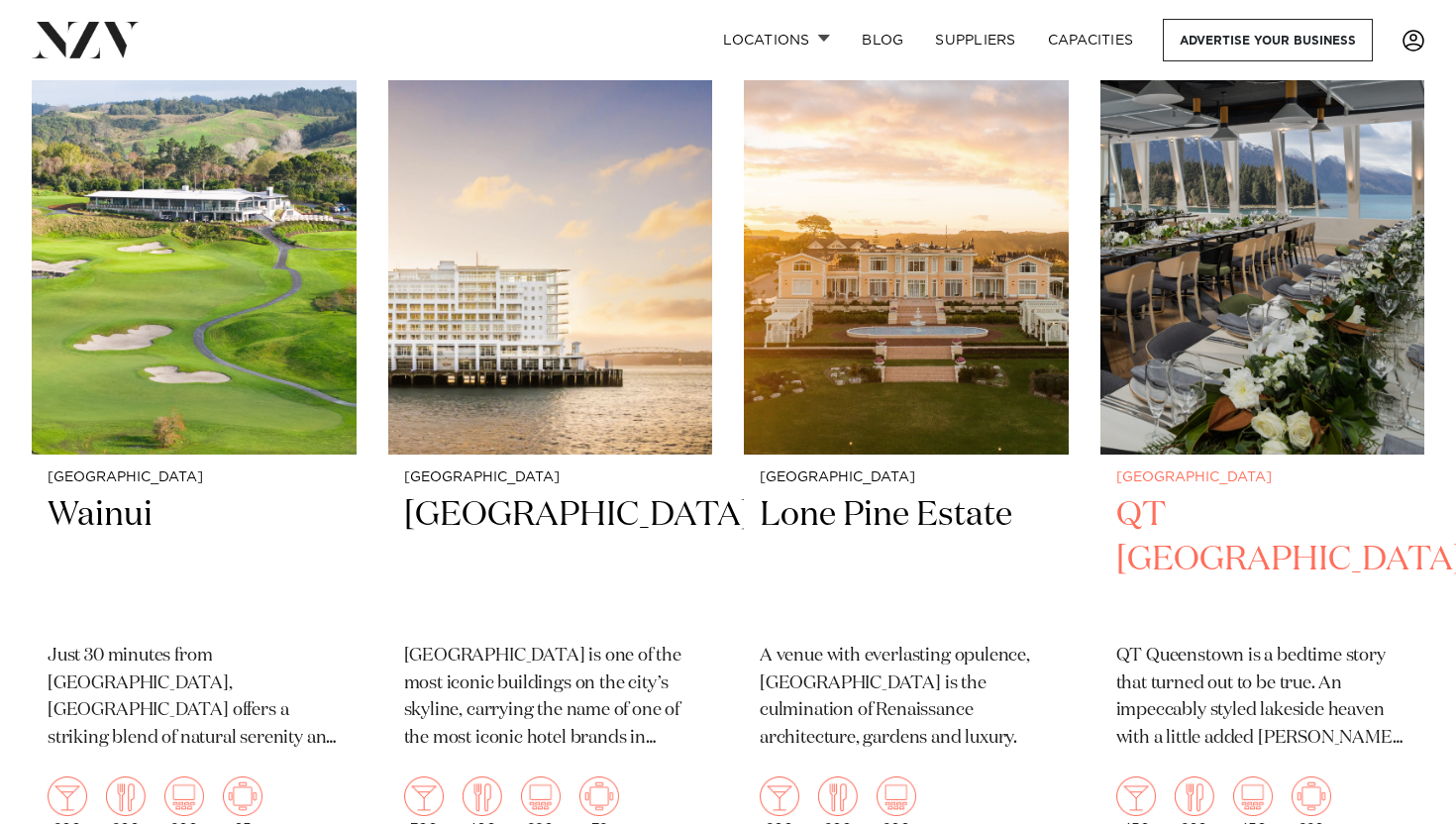 click on "Queenstown
QT Queenstown
QT Queenstown is a bedtime story that turned out to be true. An impeccably styled lakeside heaven with a little added quirk, the award winning hotel venue surrounds you with Wakatipu’s visual magic. Renowned for hosting distinguished events, QT Queenstown presents world-class spaces, facilities, catering and accommodation, at QT Queenstown you’ll be dreaming big.
450
260
450
220" at bounding box center (1263, 653) 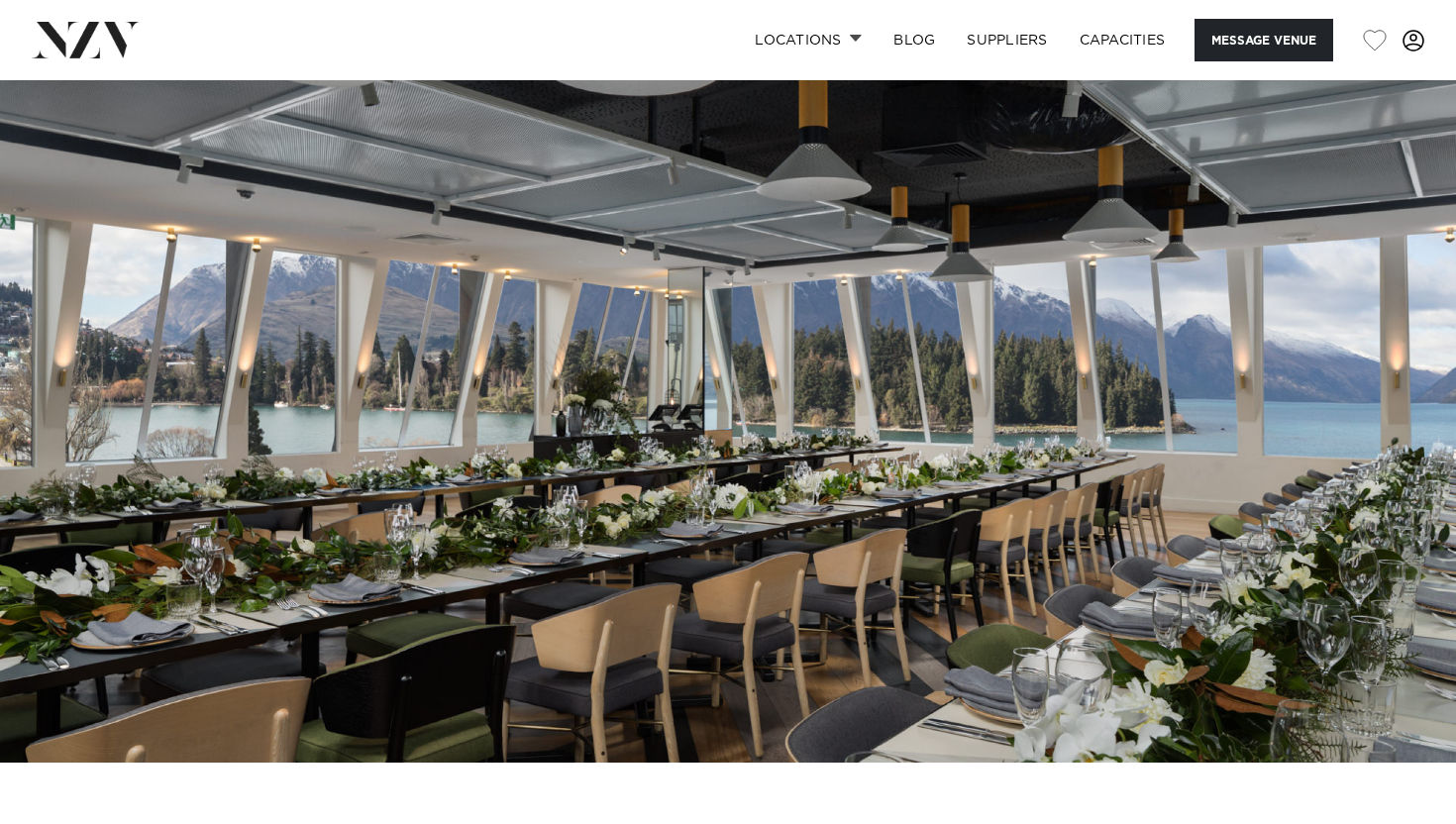 scroll, scrollTop: 0, scrollLeft: 0, axis: both 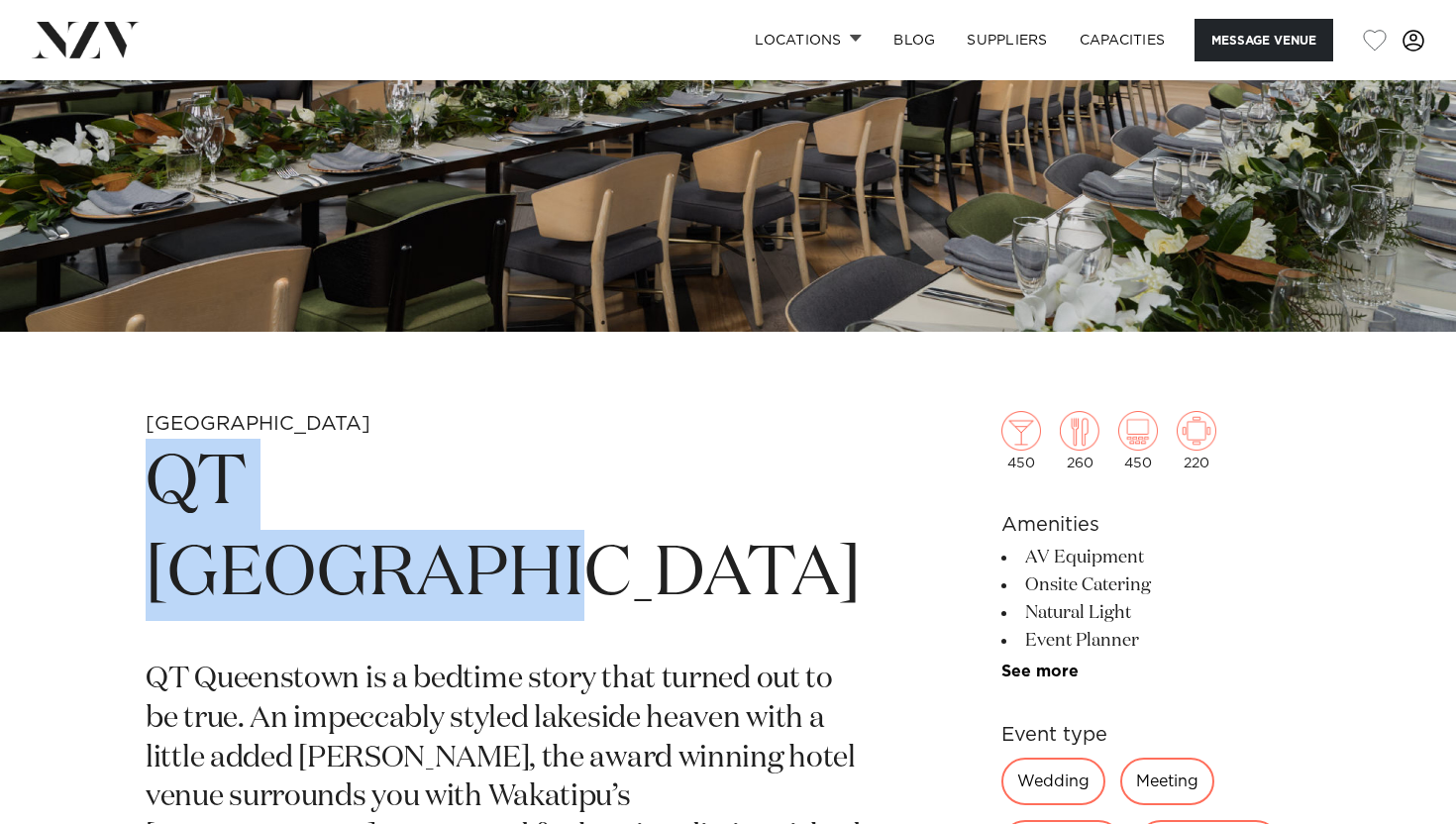drag, startPoint x: 664, startPoint y: 499, endPoint x: 62, endPoint y: 521, distance: 602.40186 